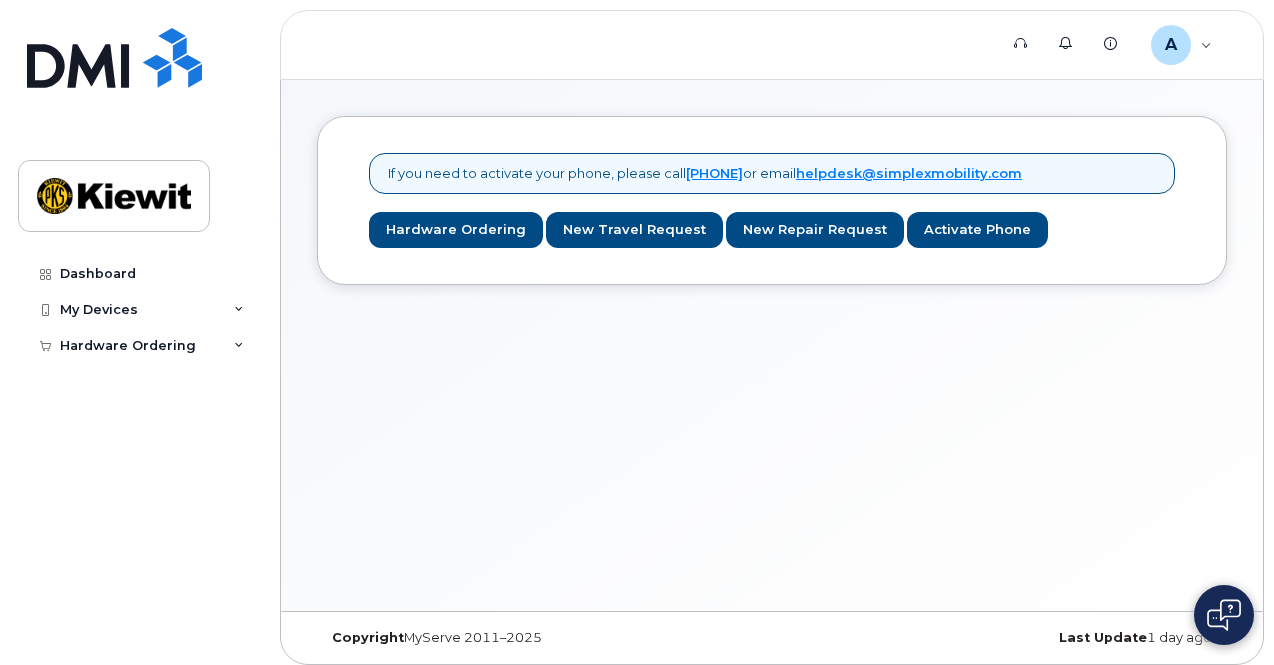 scroll, scrollTop: 0, scrollLeft: 0, axis: both 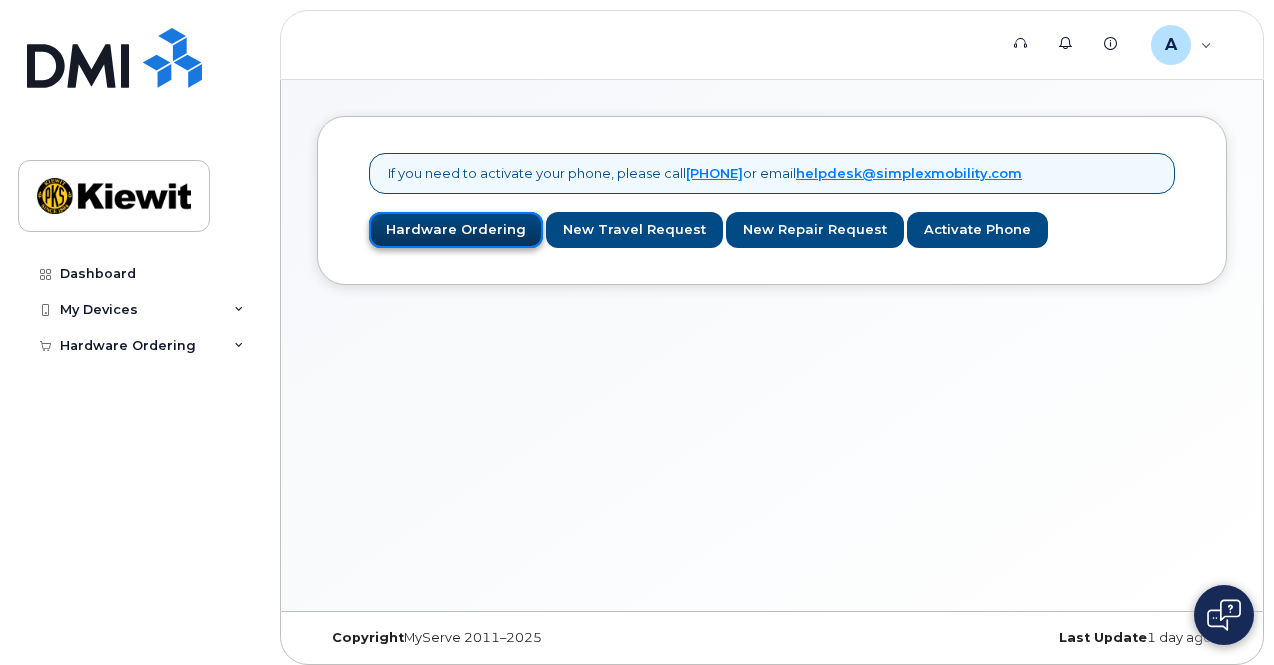 click on "Hardware Ordering" 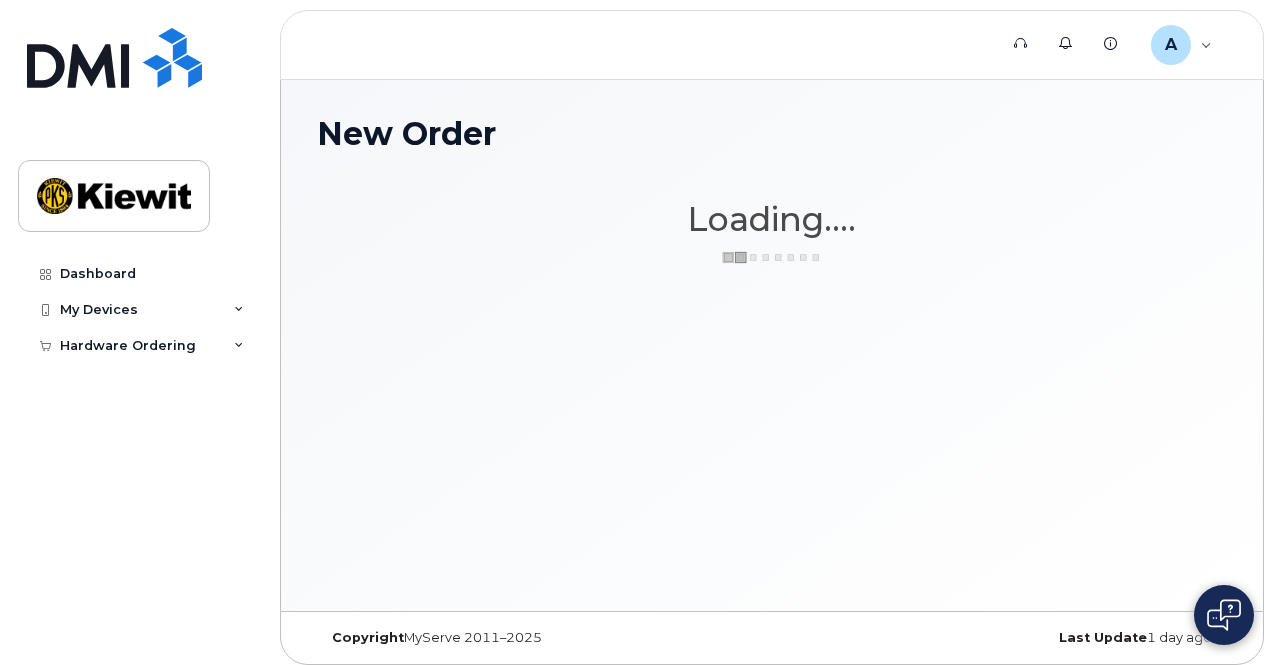 scroll, scrollTop: 0, scrollLeft: 0, axis: both 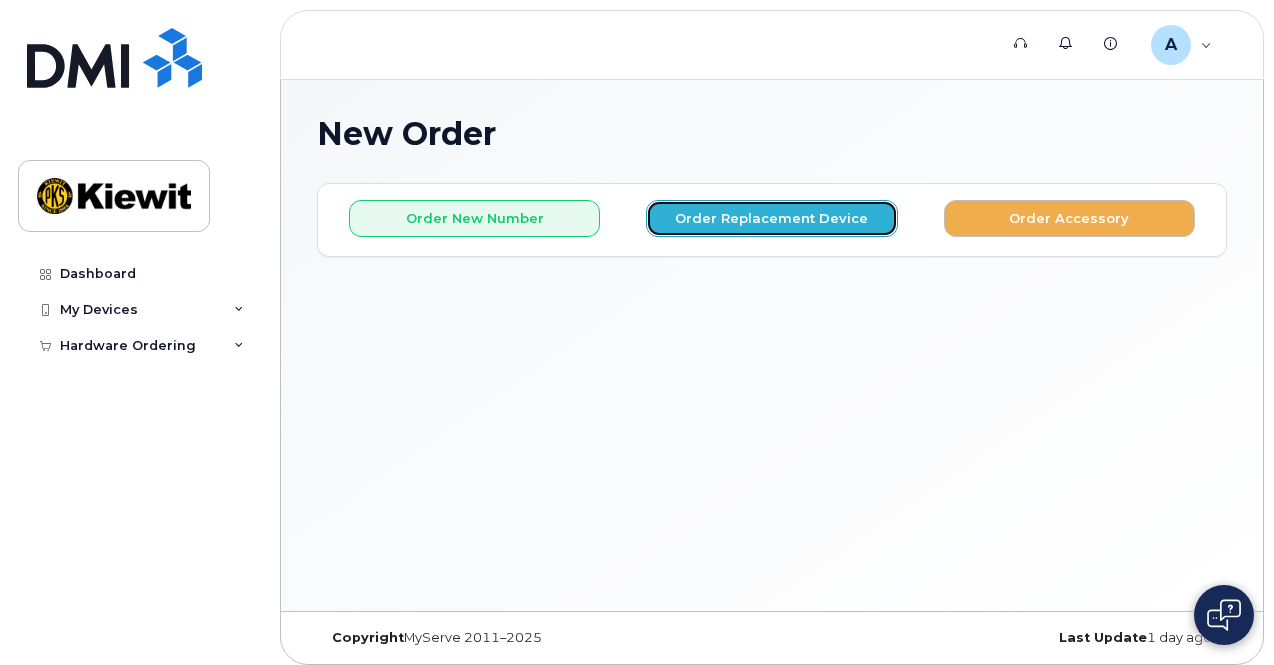 click on "Order Replacement Device" 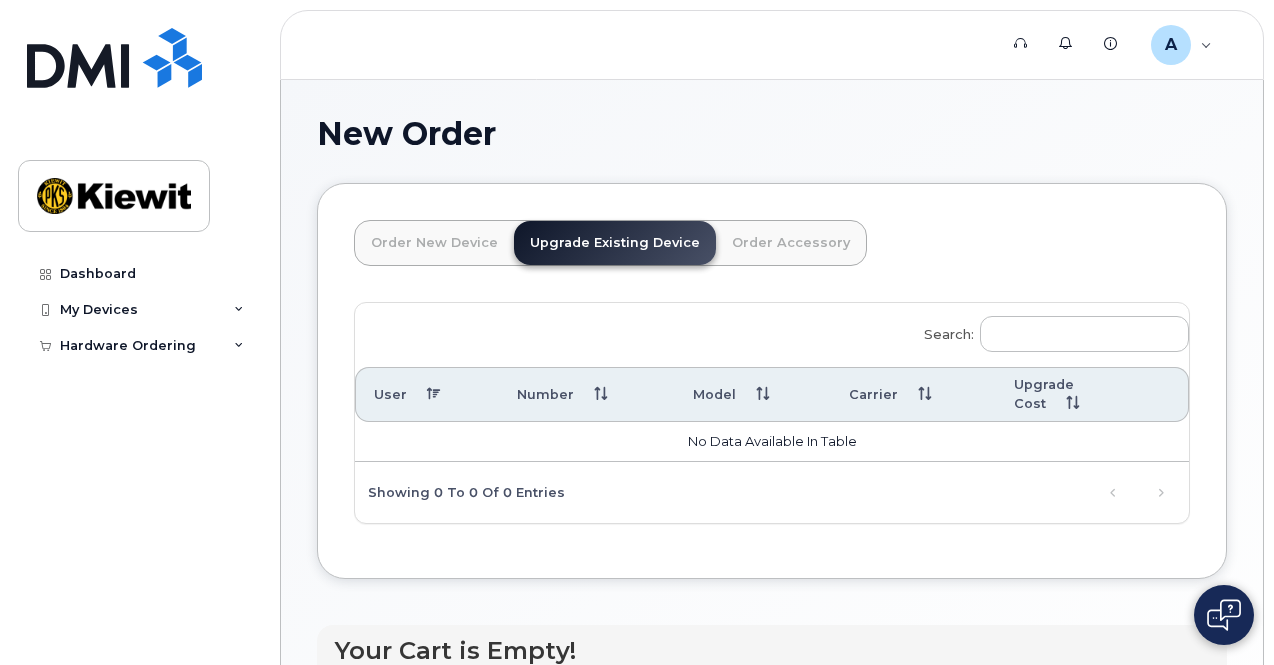 click on "Order New Device" 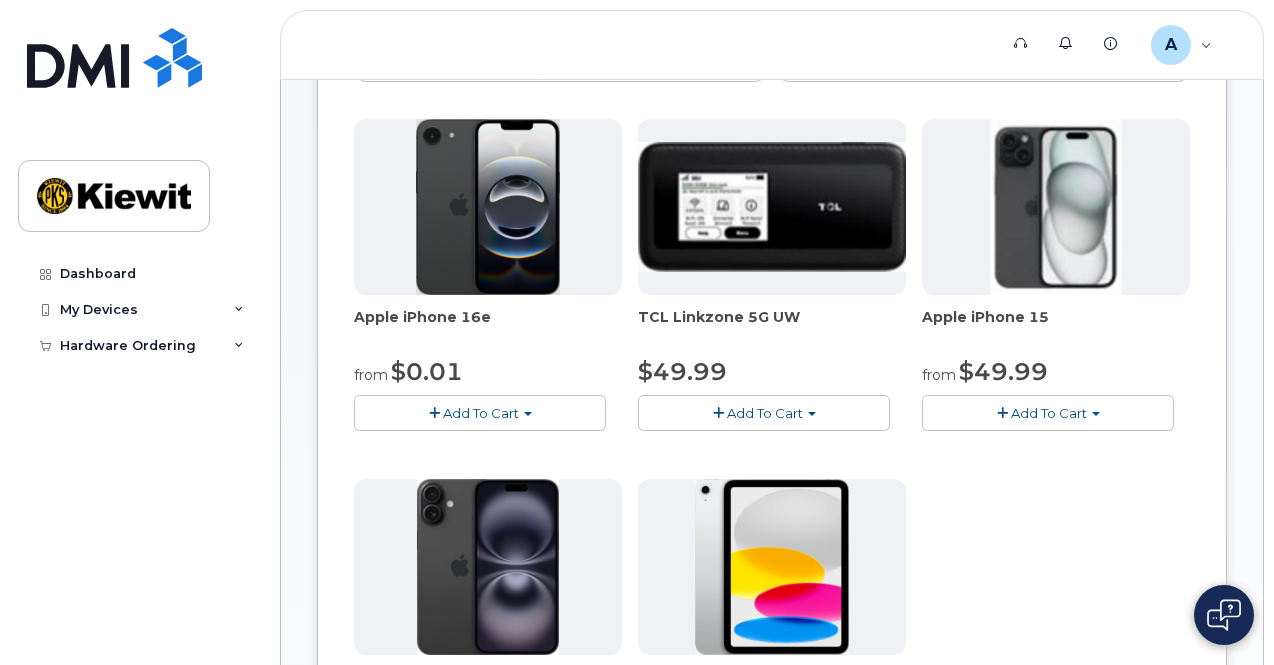 scroll, scrollTop: 271, scrollLeft: 0, axis: vertical 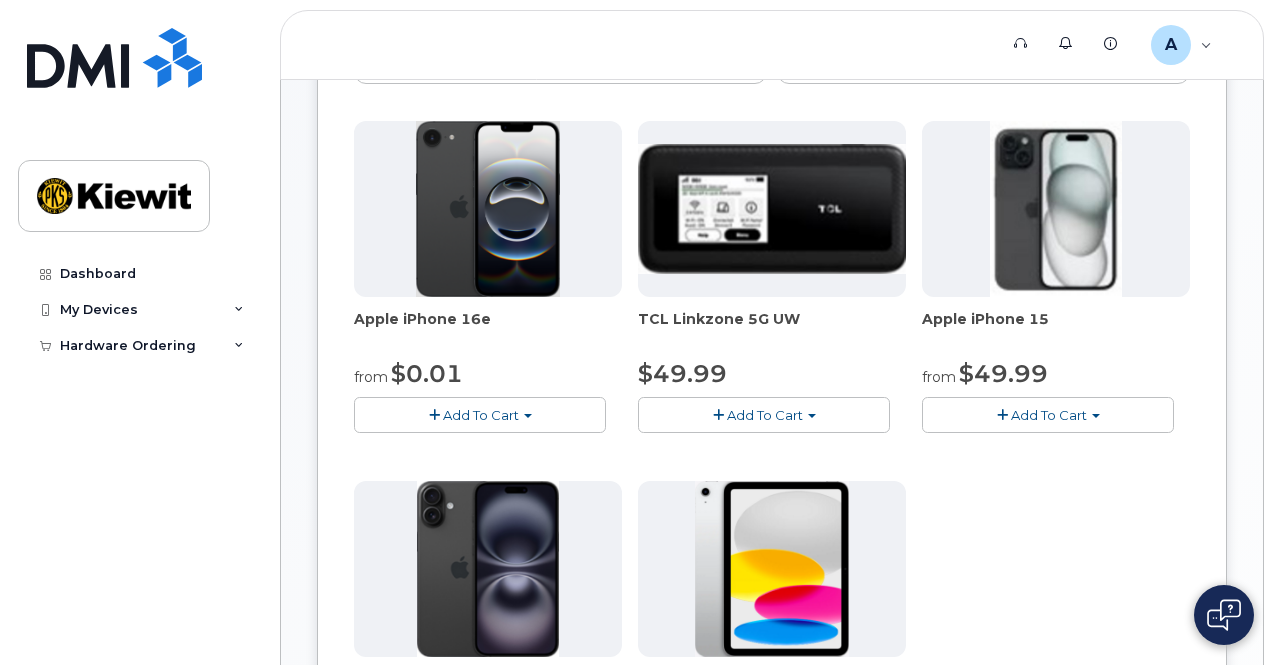 click on "Add To Cart" 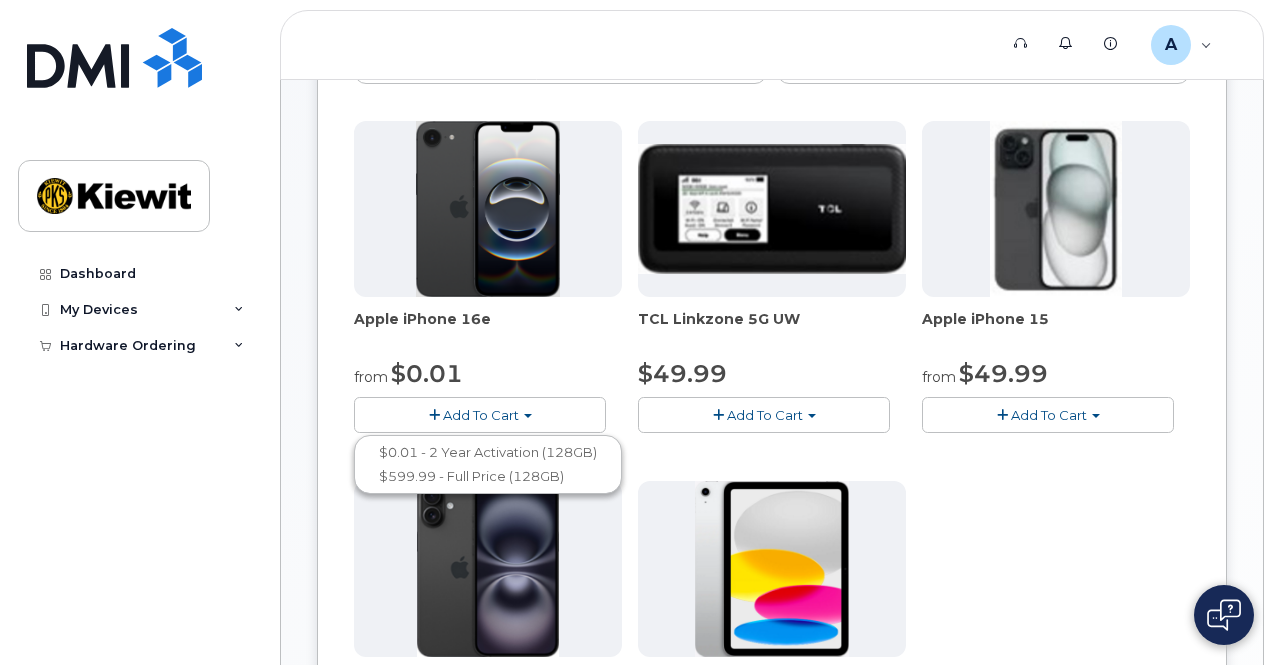 click on "Apple iPhone 16e
from
$0.01
Add To Cart
$0.01 - 2 Year Activation (128GB)
$599.99 - Full Price (128GB)
TCL Linkzone 5G UW
$49.99
Add To Cart
$49.99 - 2 Year Activation
Apple iPhone 15
from
$49.99
Add To Cart
$49.99 - 2 Year Activation (128GB)
$729.99 - Full Retail
Apple iPhone 16
from
$199.99
Add To Cart
$929.99 - 2 Year Term (256 GB)
$199.99 - 2 Year Activation (128GB)
$829.99 - Full Retail
Apple iPad (A16) 2025
from
$299.99
Add To Cart
$299.99 - 2 Year Activation (128GB)
$499.99 - Full Retail (128GB)" 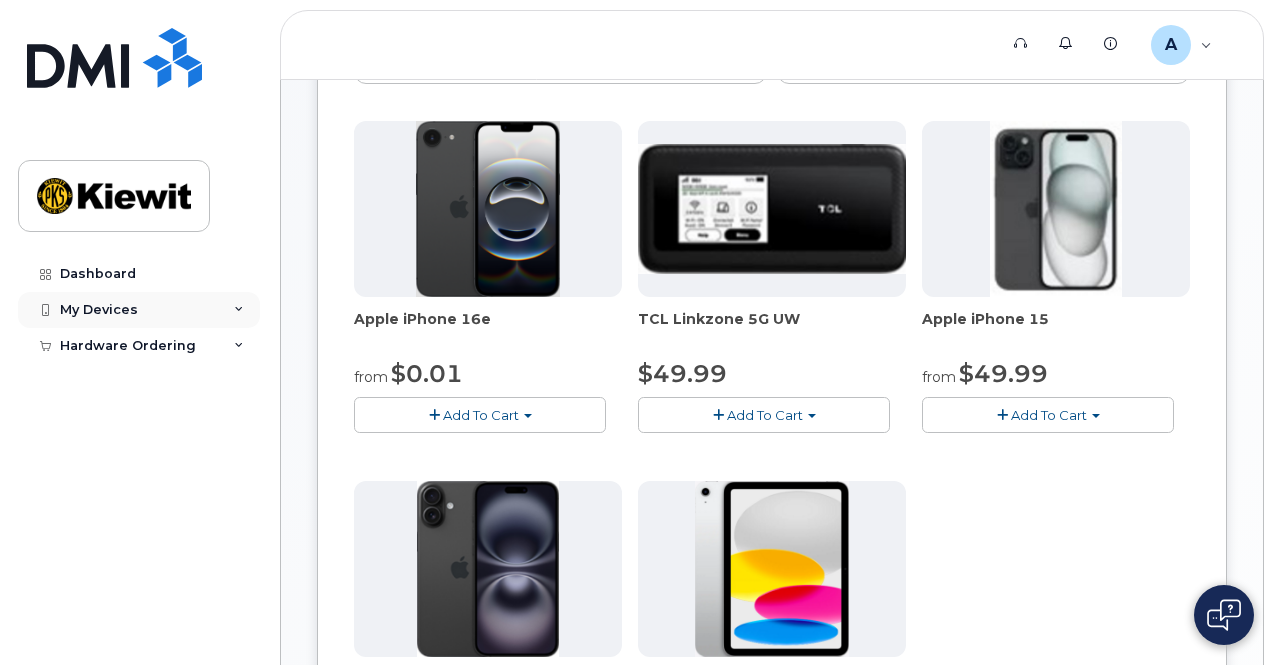 click 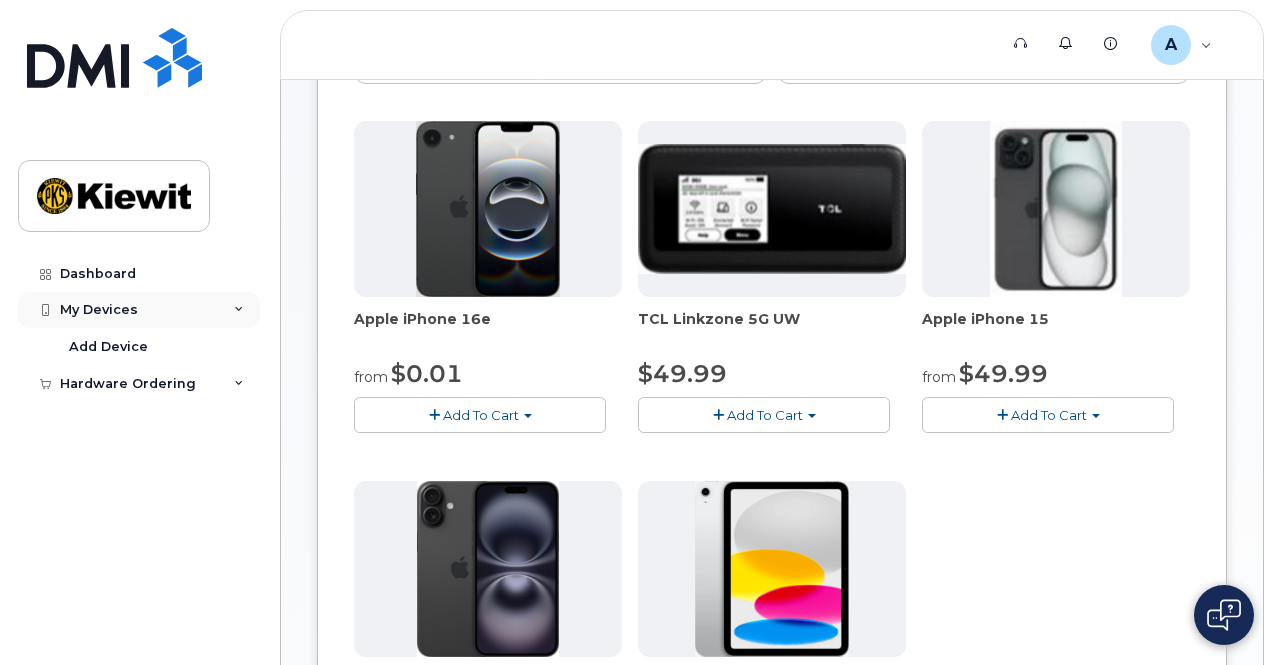 click 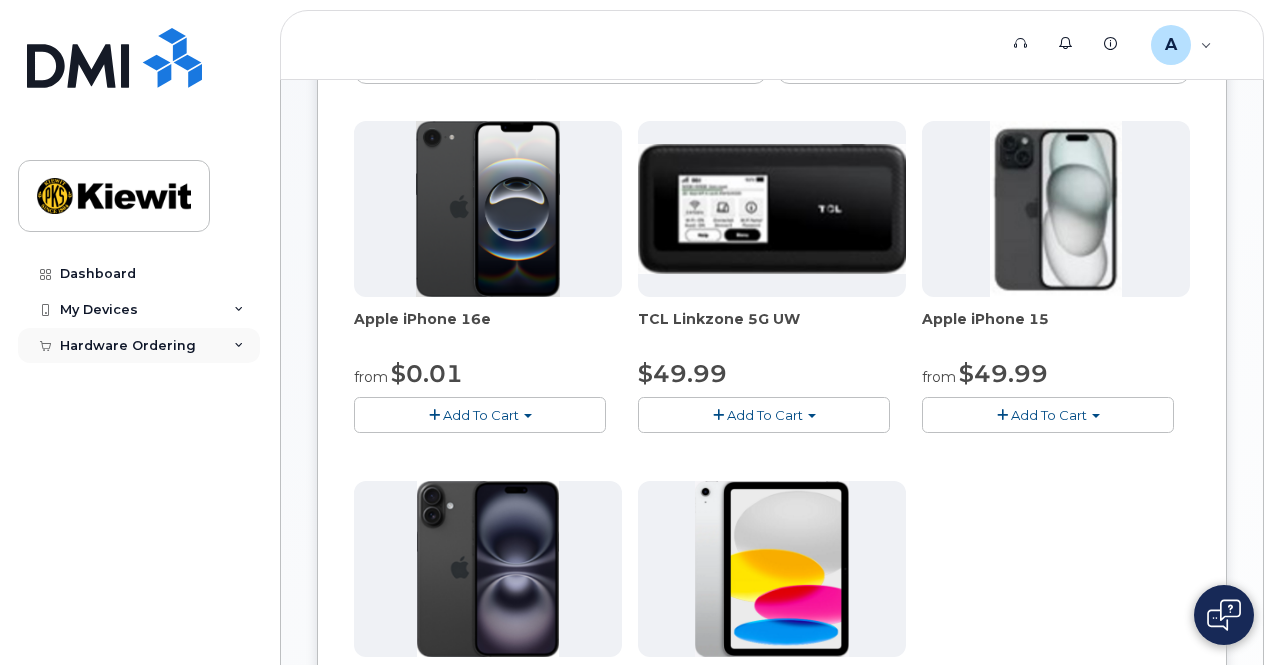 click 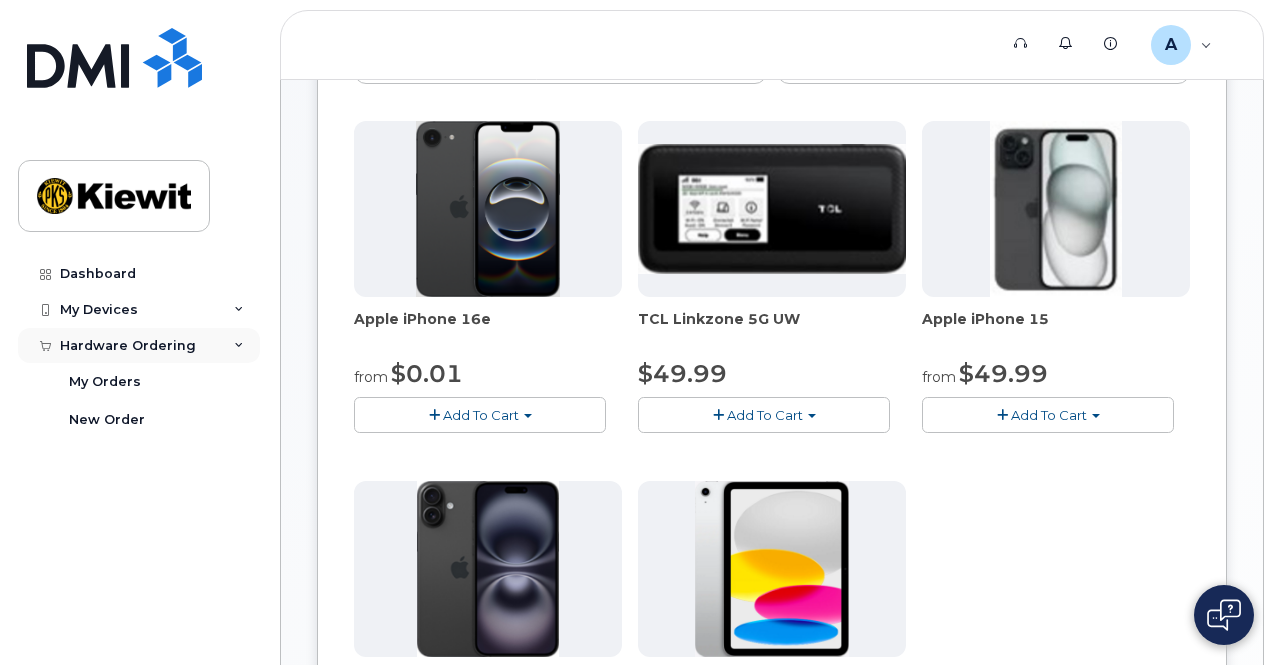 click 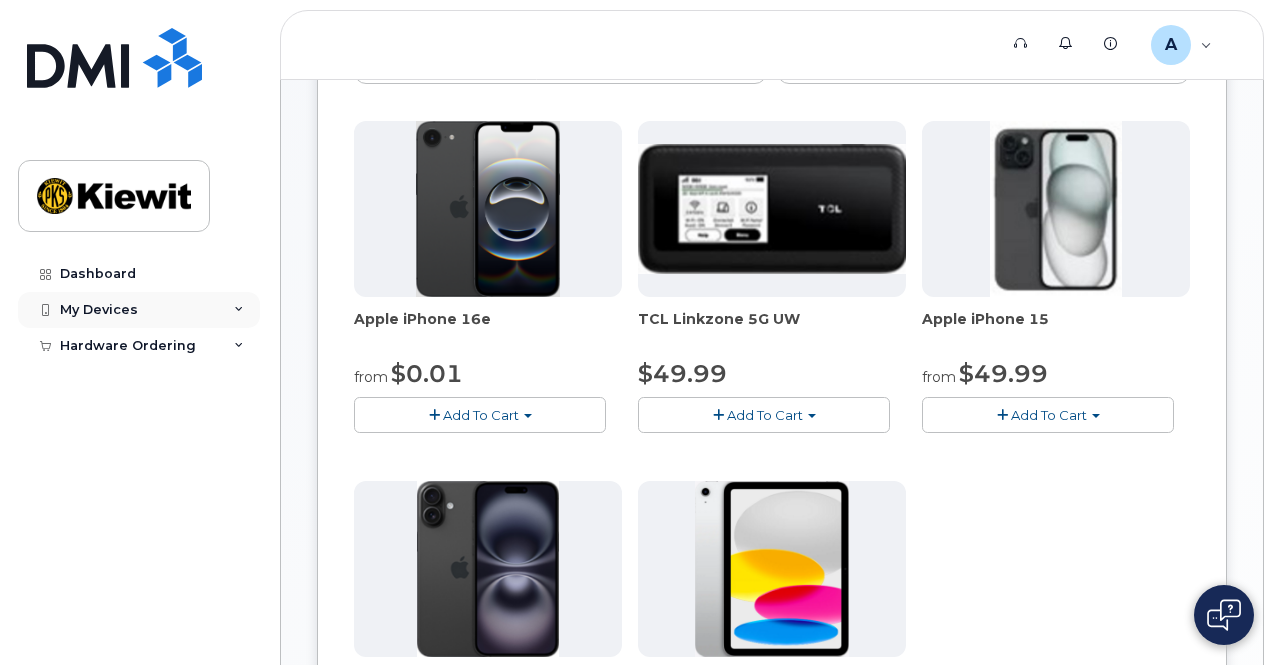 click 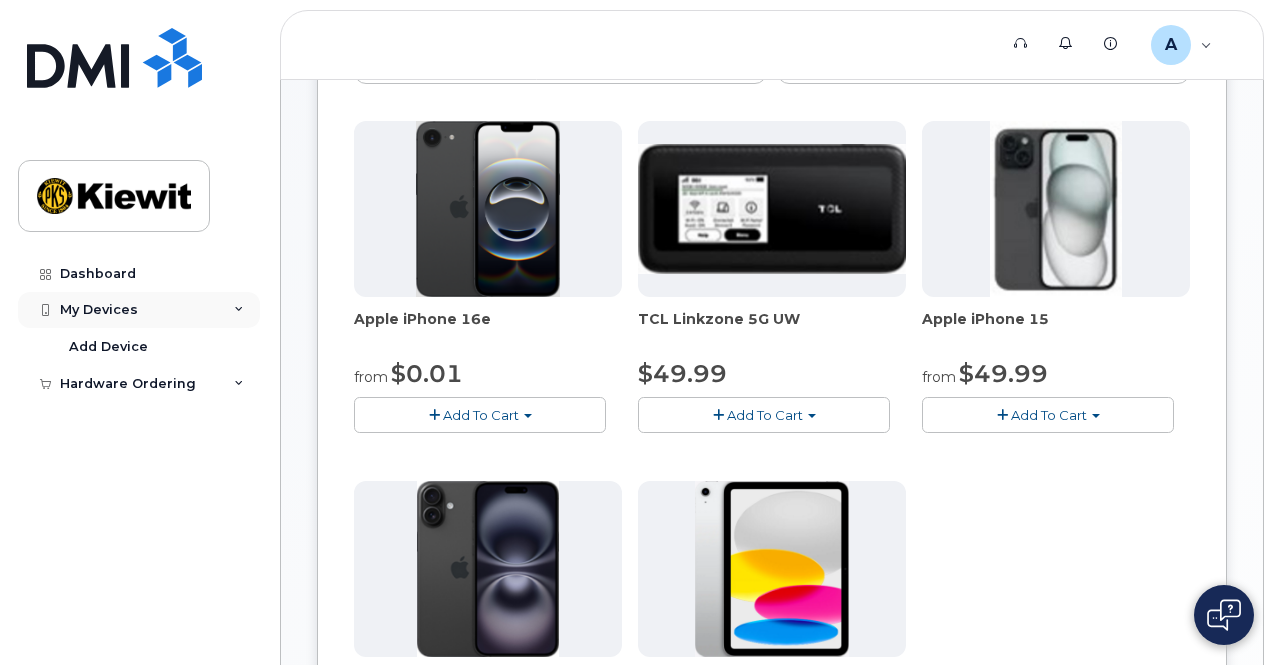 click 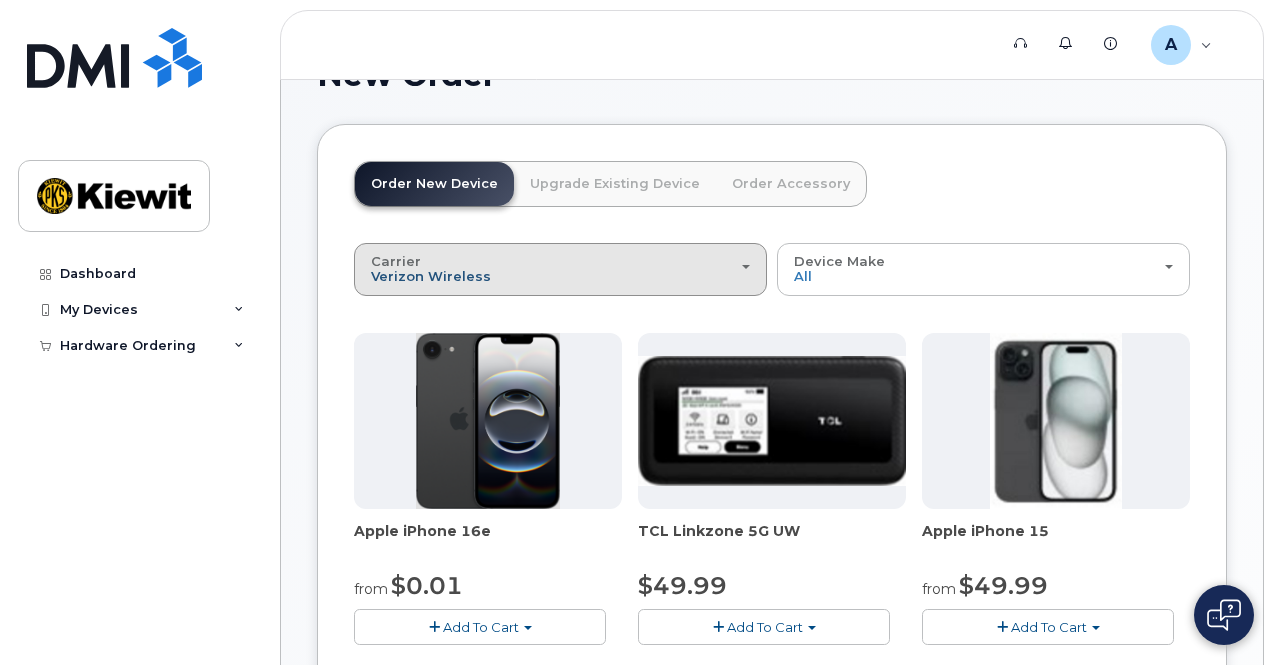 scroll, scrollTop: 97, scrollLeft: 0, axis: vertical 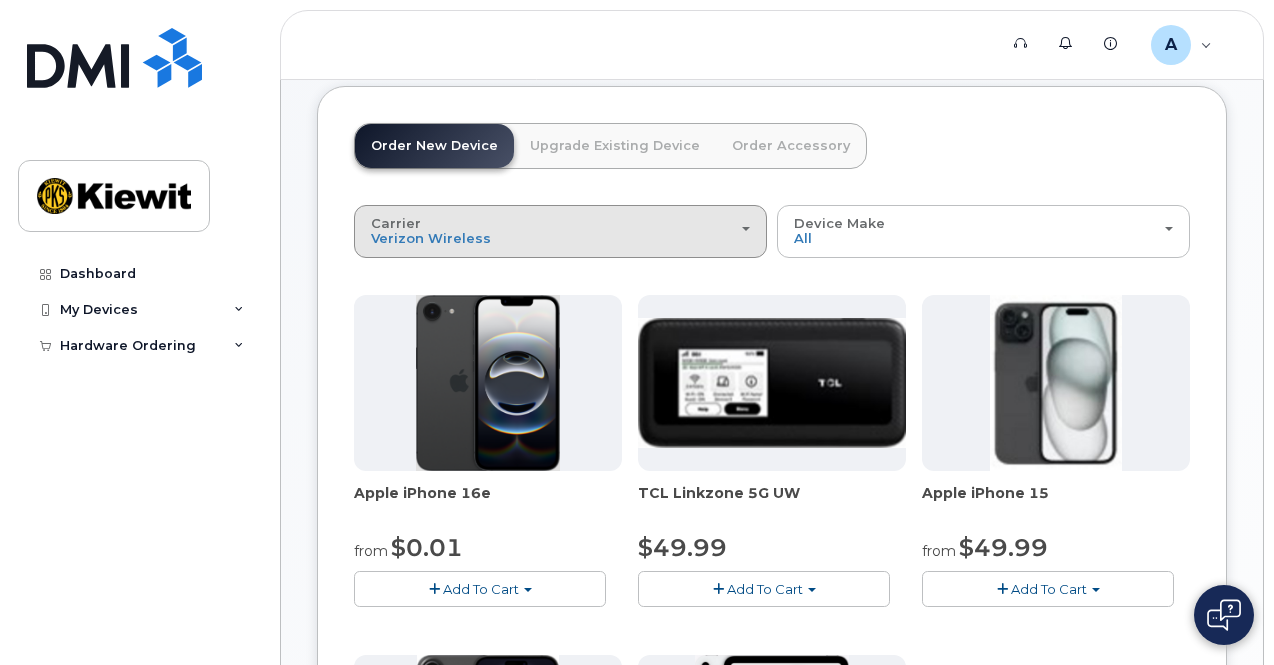 click 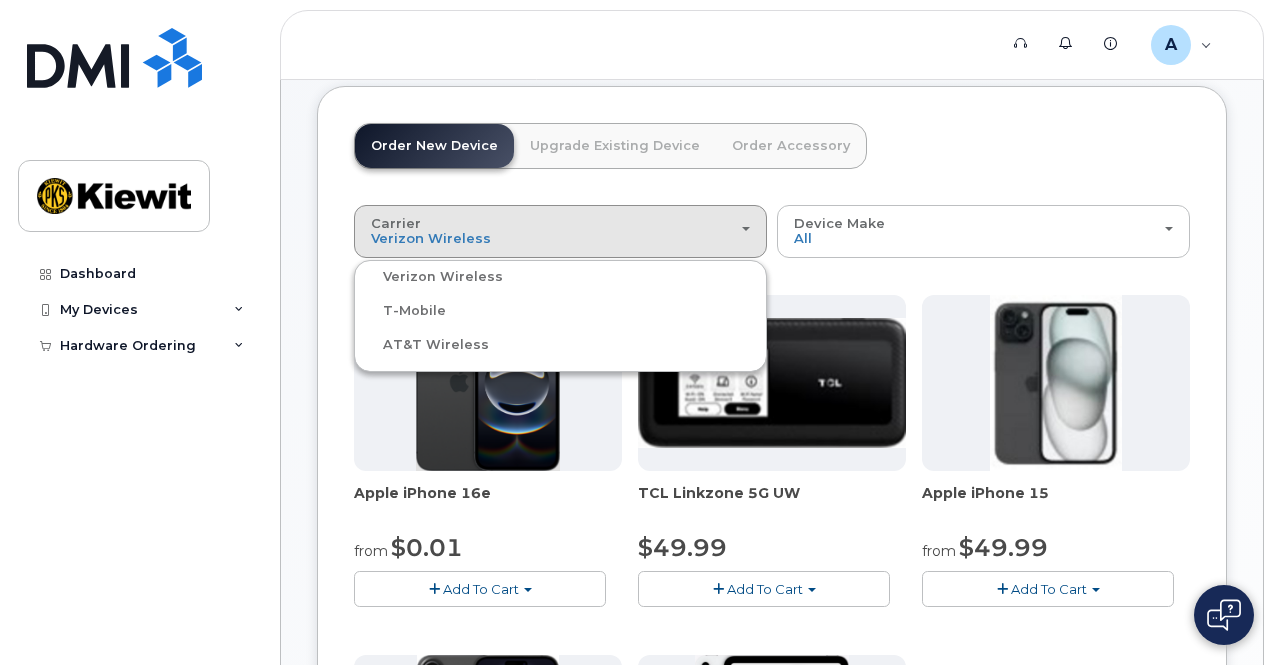 click on "AT&T Wireless" 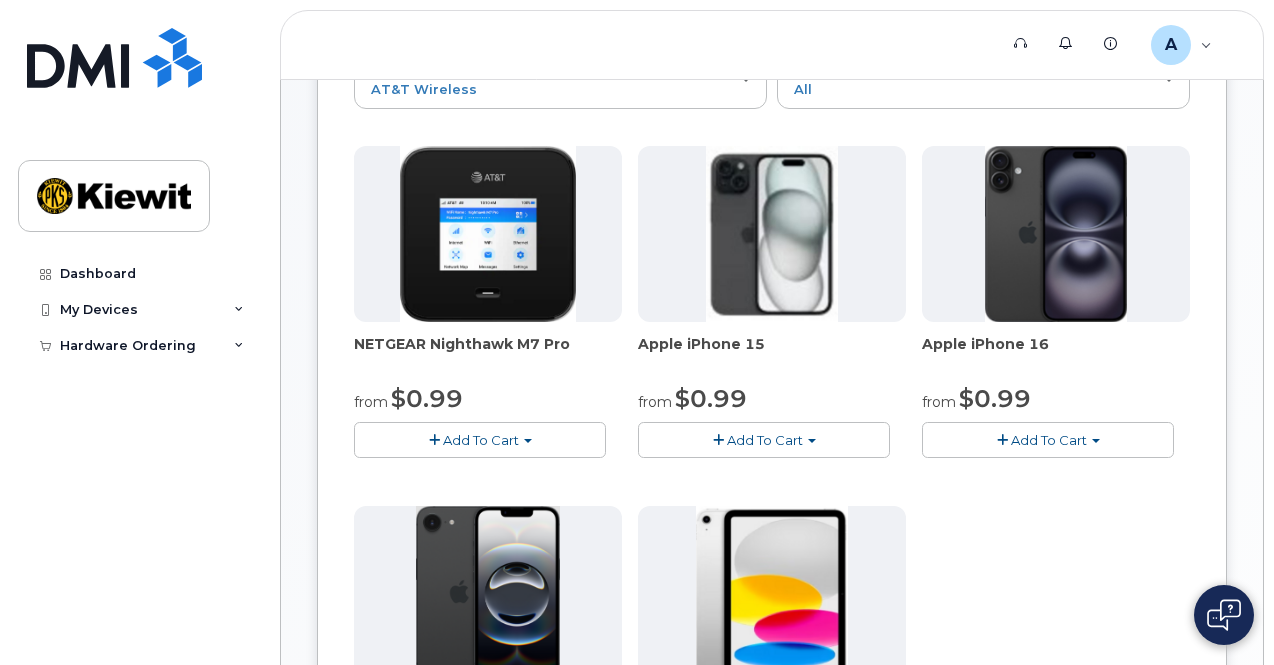 scroll, scrollTop: 248, scrollLeft: 0, axis: vertical 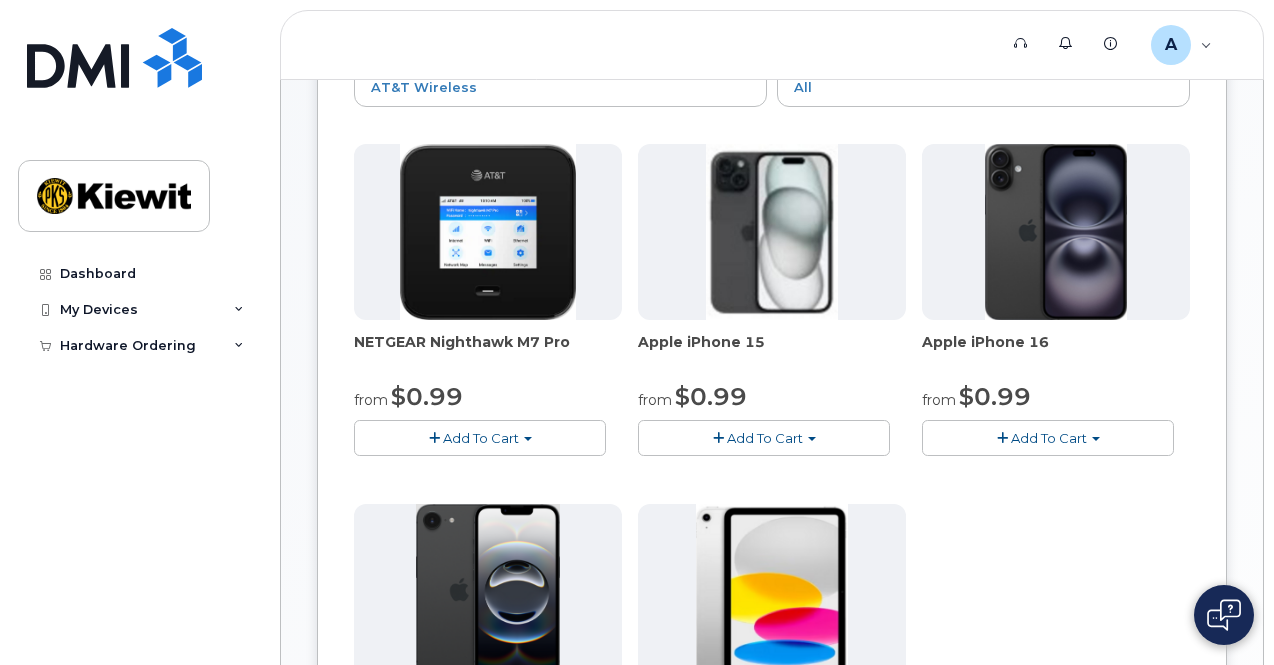 click on "Add To Cart" 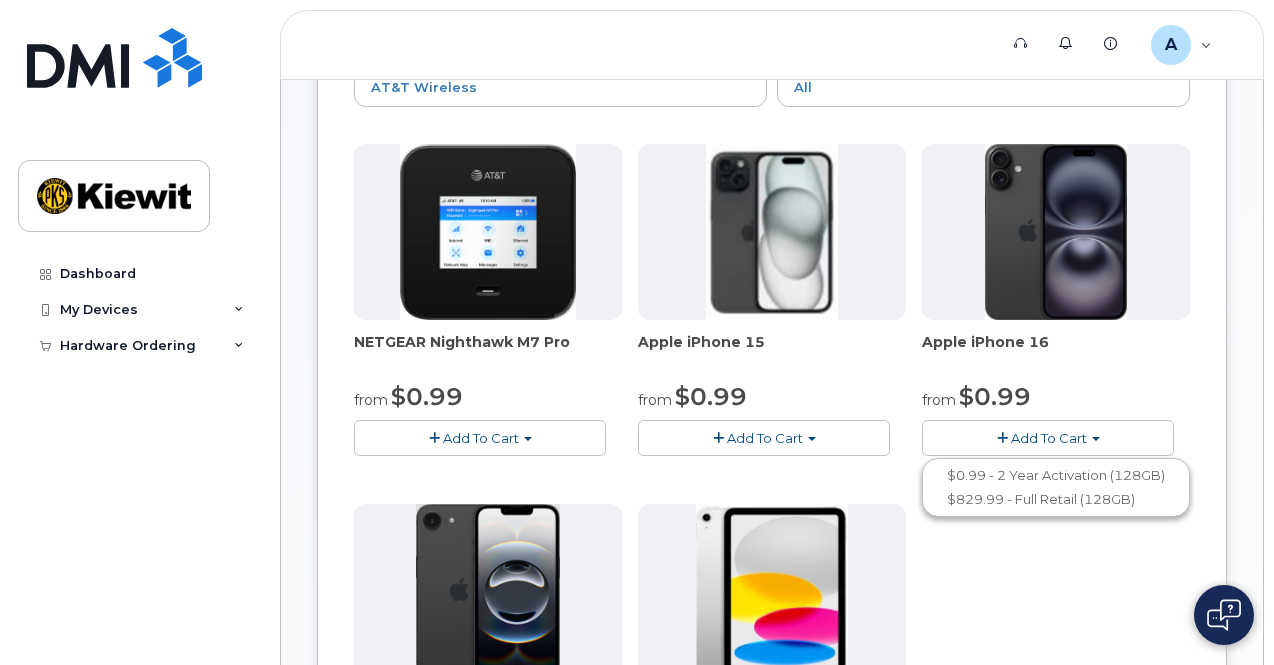 click on "NETGEAR Nighthawk M7 Pro
from
$0.99
Add To Cart
$0.99 - 2 Year Activation
$449.99 - Full Price
Apple iPhone 15
from
$0.99
Add To Cart
$0.99 - 2 Year Activation (128GB)
$729.99 - Full Retail (128GB)
Apple iPhone 16
from
$0.99
Add To Cart
$0.99 - 2 Year Activation (128GB)
$829.99 - Full Retail (128GB)
Apple iPhone 16e
from
$0.99
Add To Cart
$0.99 - 2 Year Activation (128GB)
$599.99 - Full Retail (128GB)
Apple iPad (A16) 2025
from
$199.99
Add To Cart
$499.99 - Full Retail (128GB)
$199.99 - 2 Year Activation (128GB)" 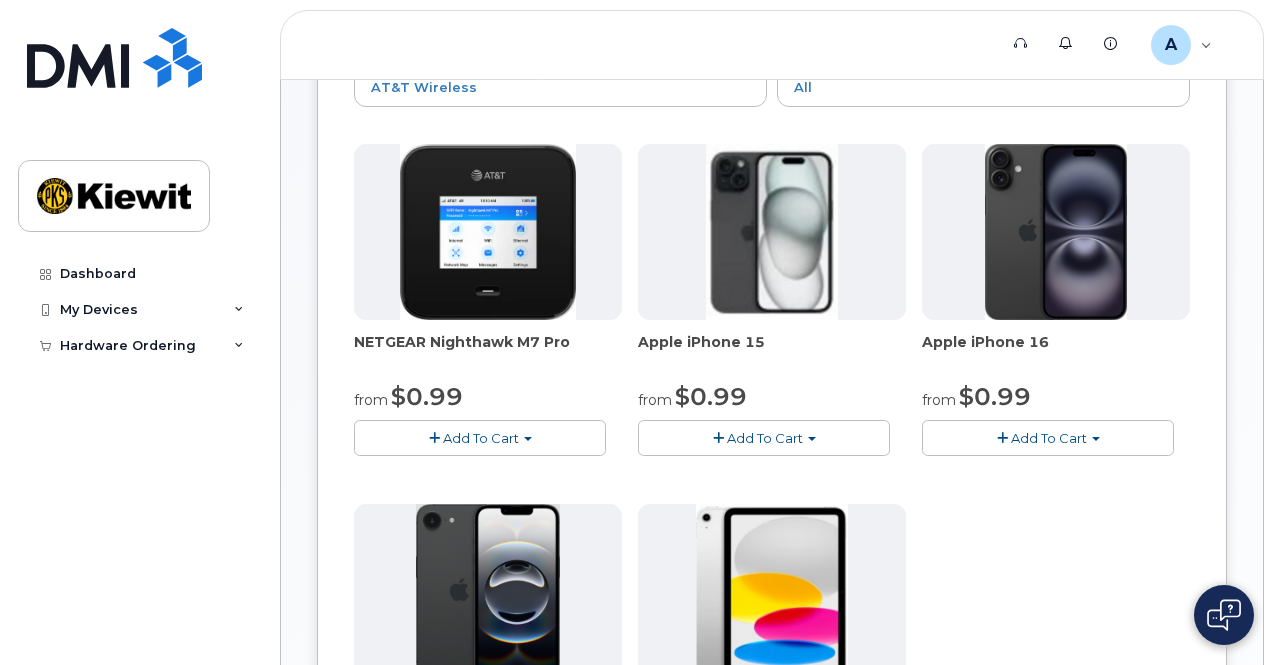 click on "Add To Cart" 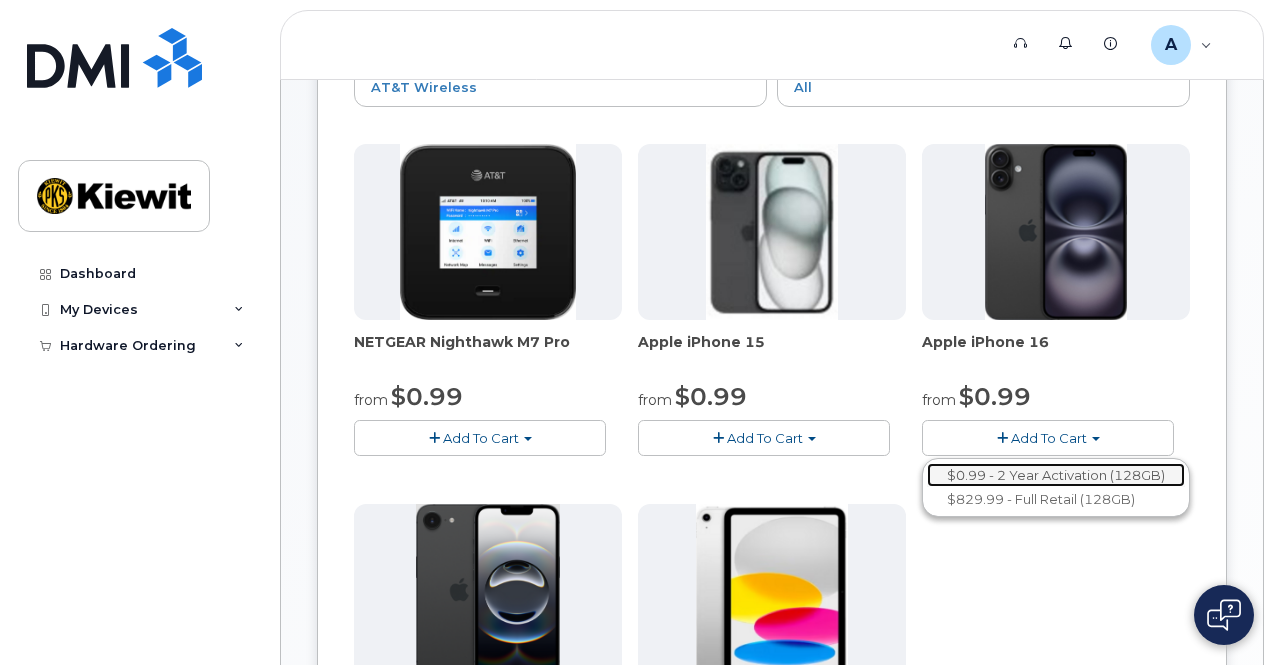 click on "$0.99 - 2 Year Activation (128GB)" 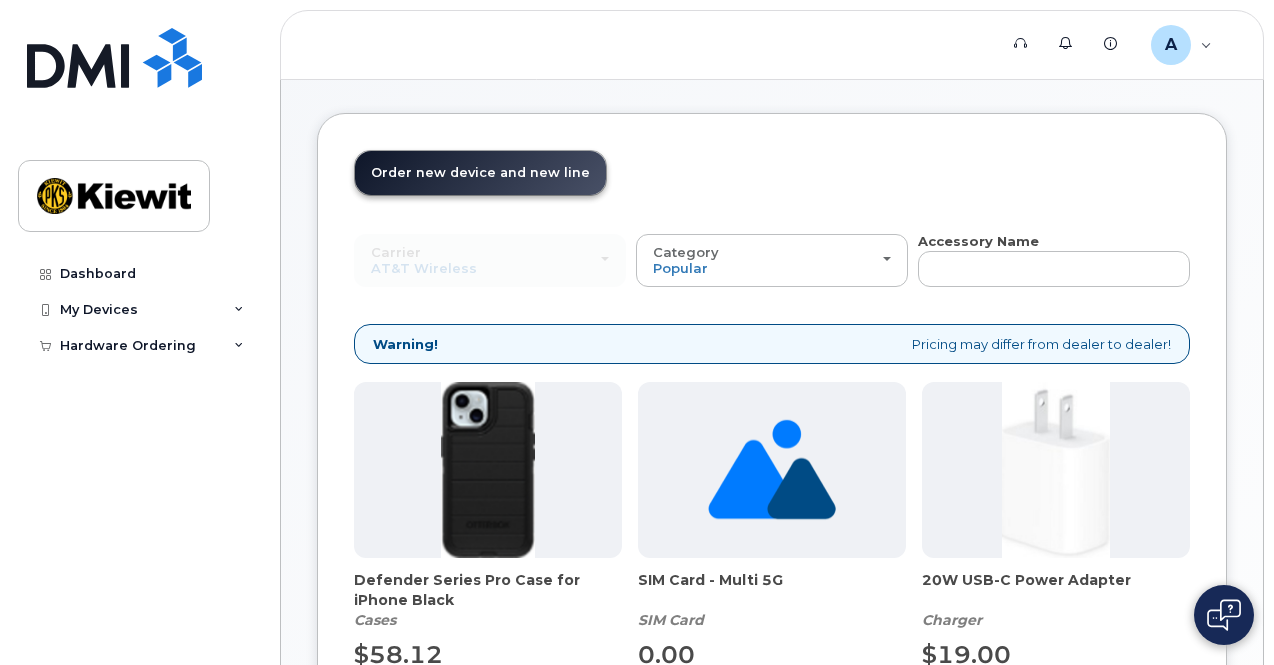 scroll, scrollTop: 74, scrollLeft: 0, axis: vertical 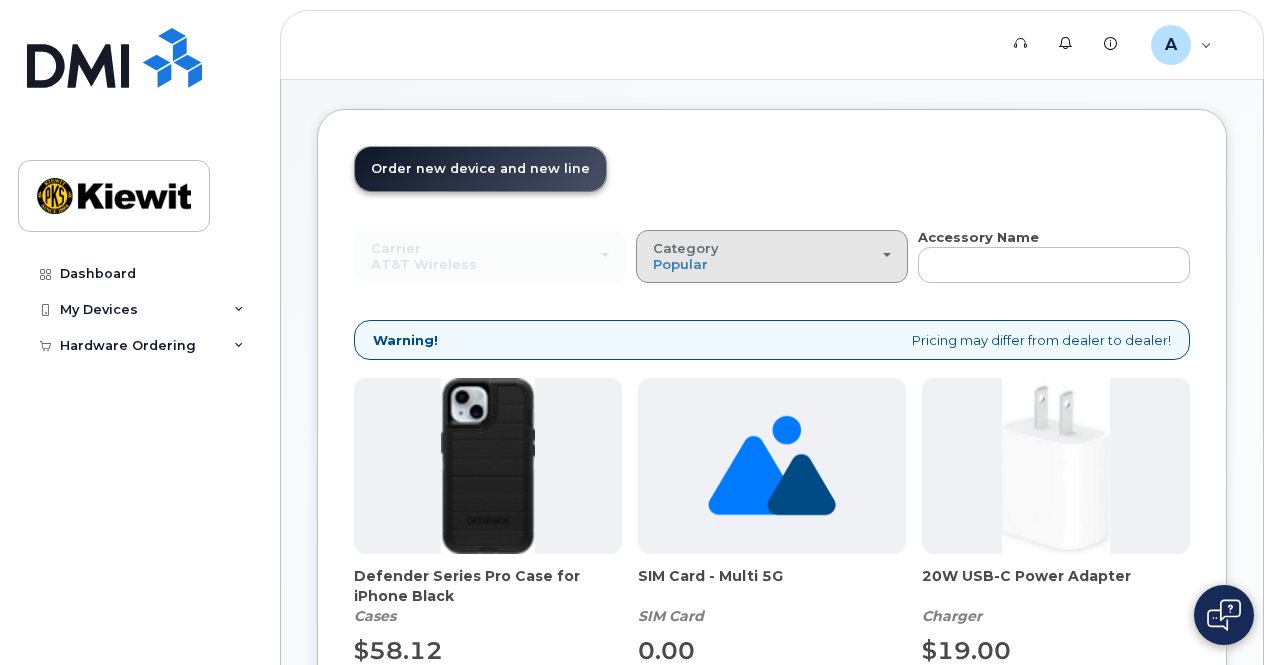 click on "Category
Popular" 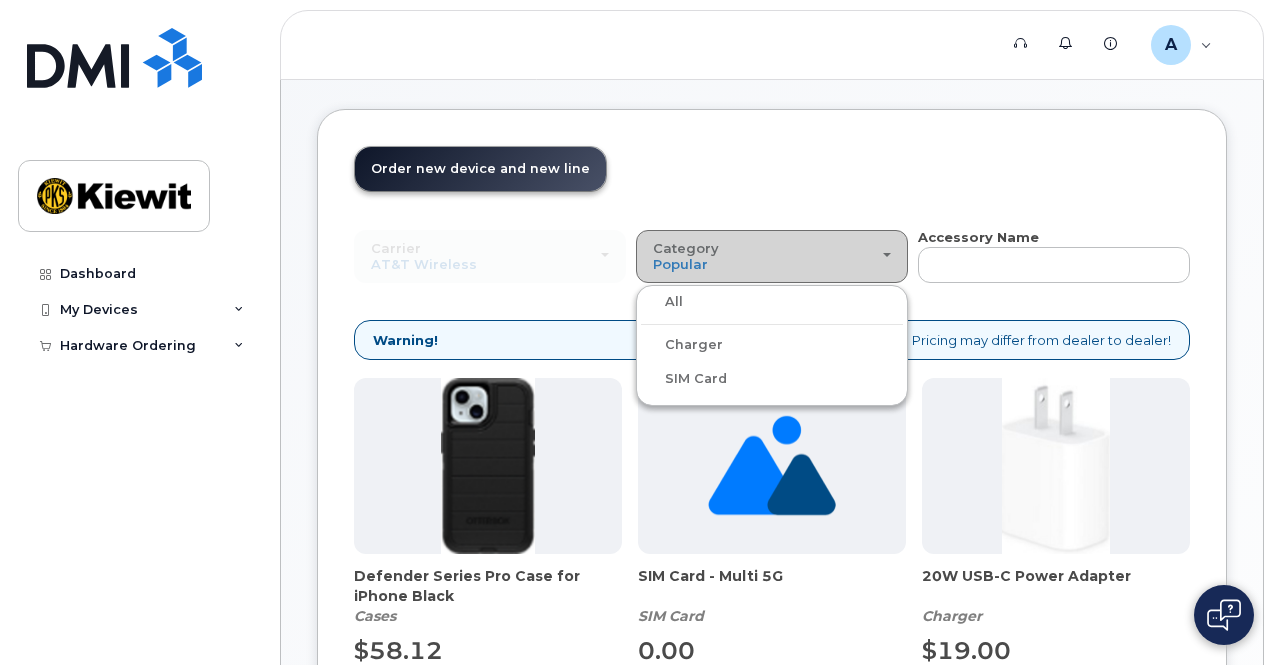 click on "Category
Popular" 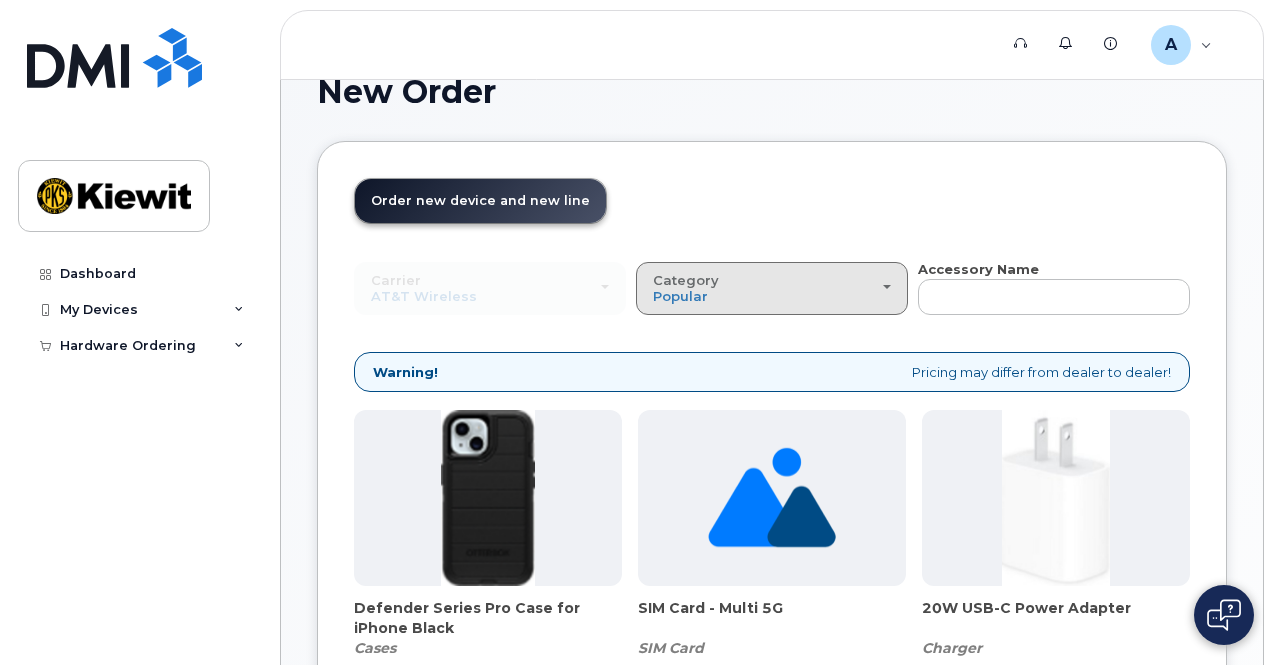 scroll, scrollTop: 42, scrollLeft: 0, axis: vertical 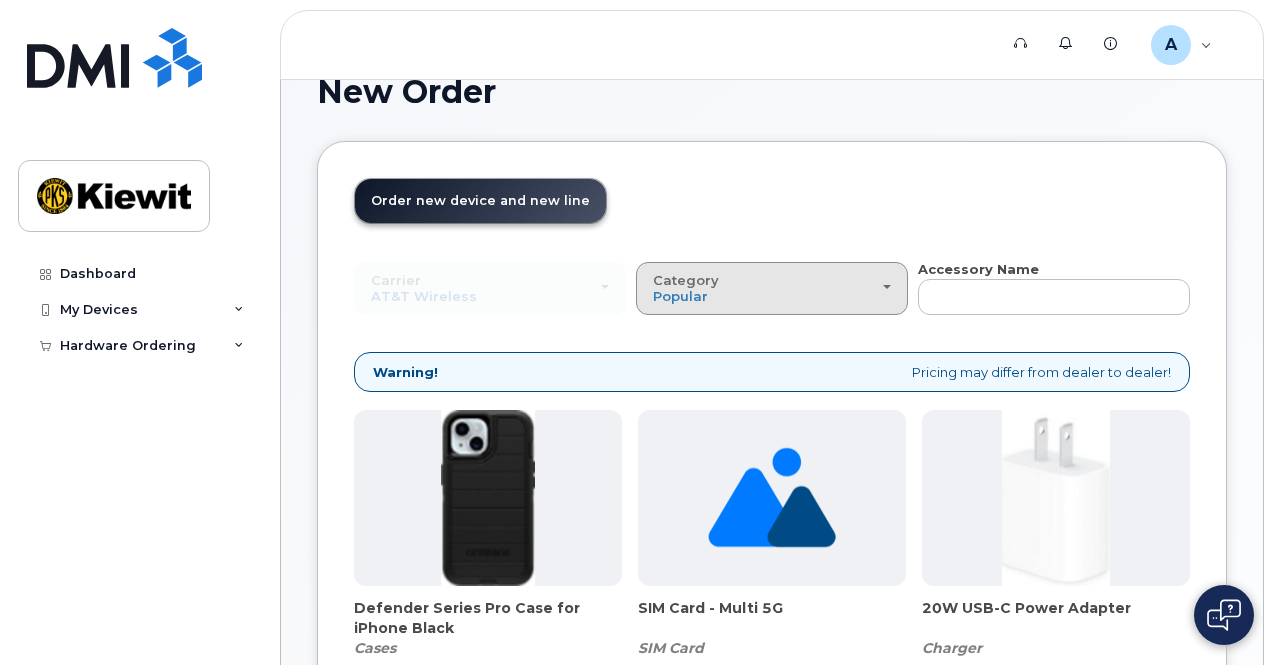 click on "Category
Popular" 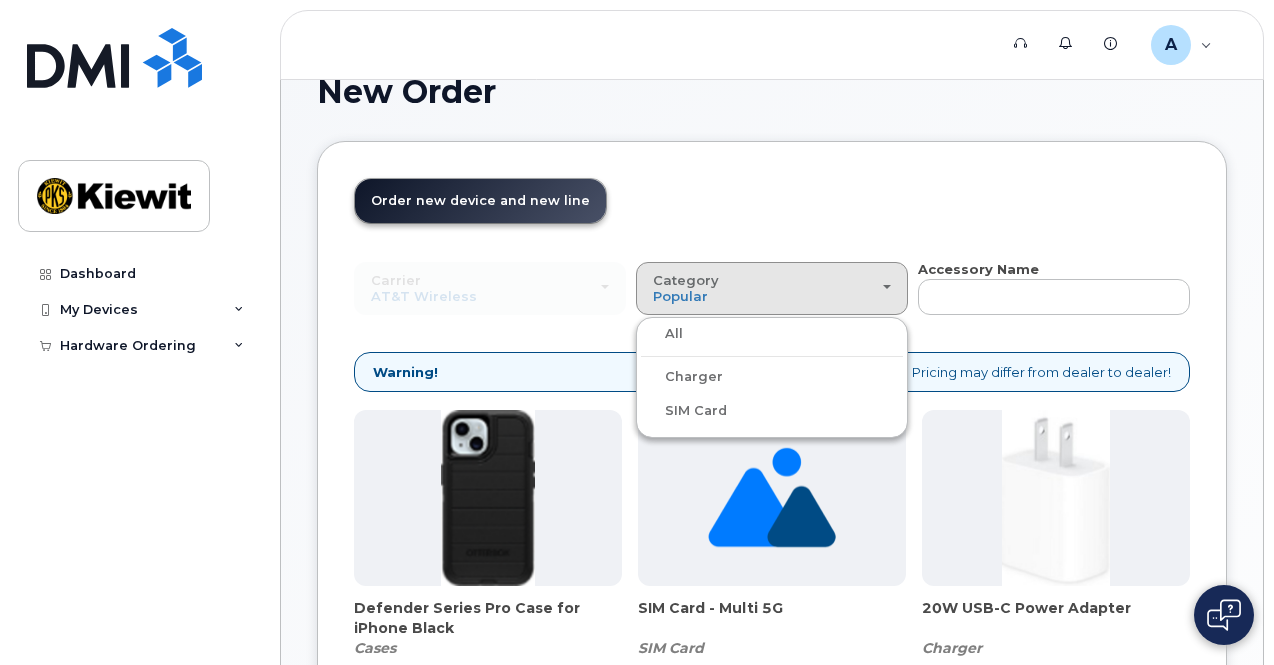 click on "Charger" 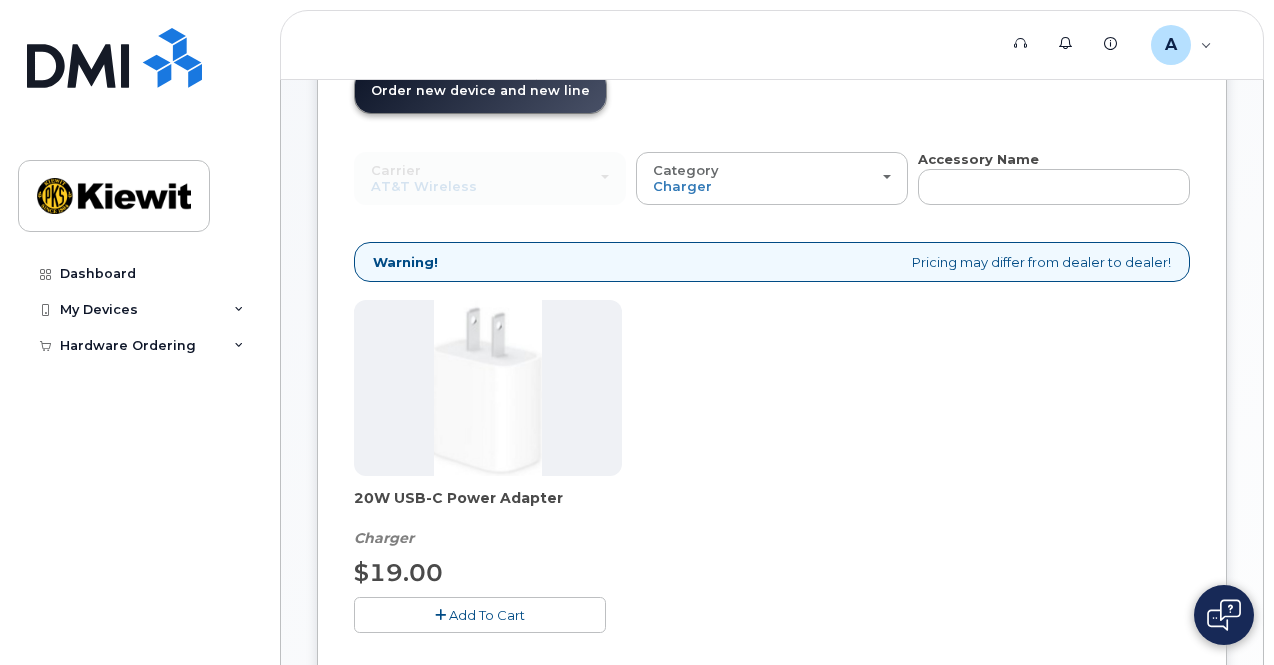 scroll, scrollTop: 200, scrollLeft: 0, axis: vertical 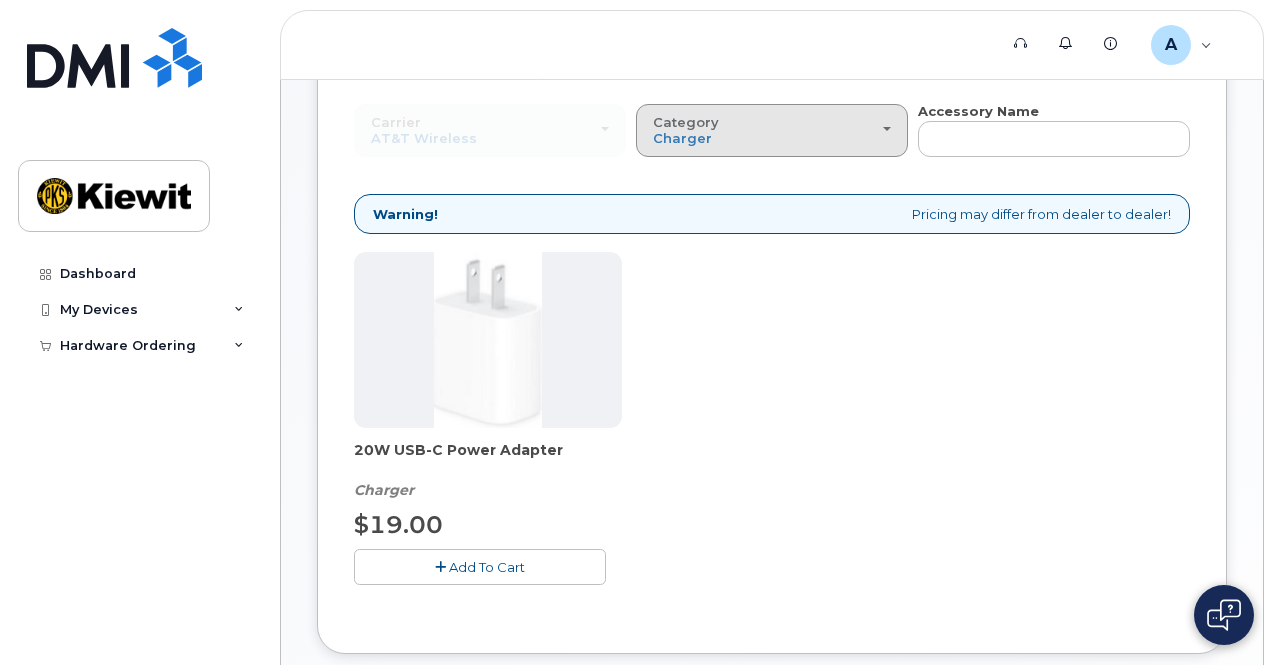 click on "Category
Charger" 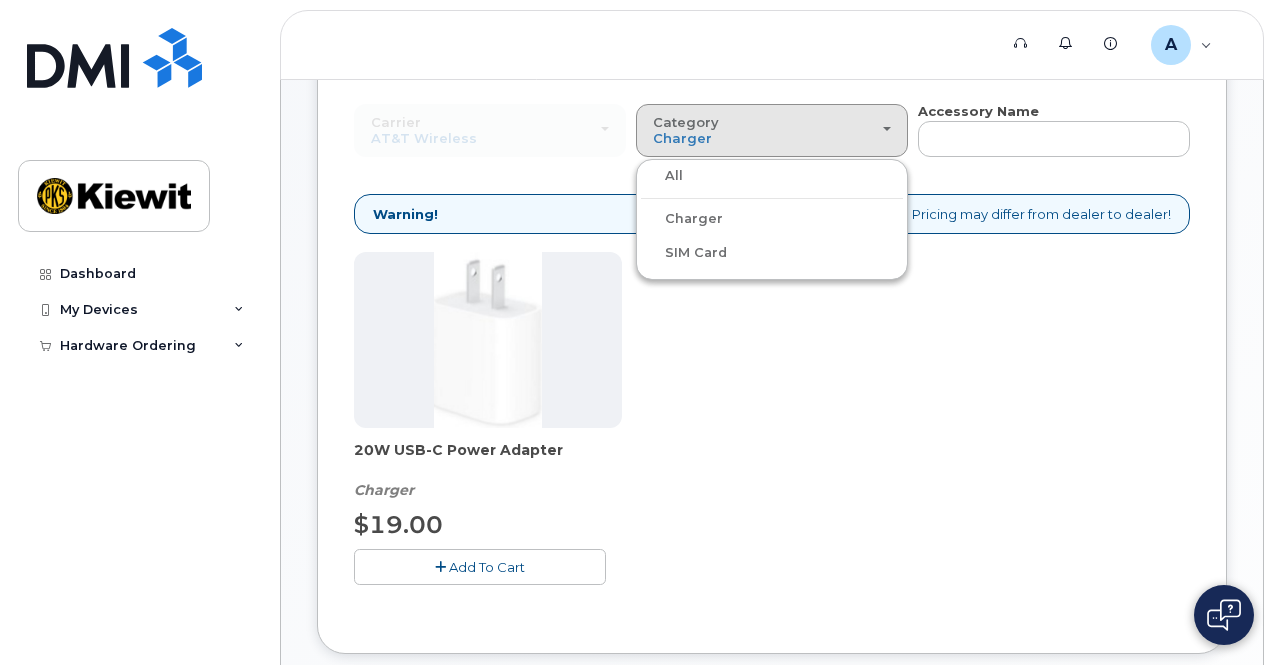 click on "All" 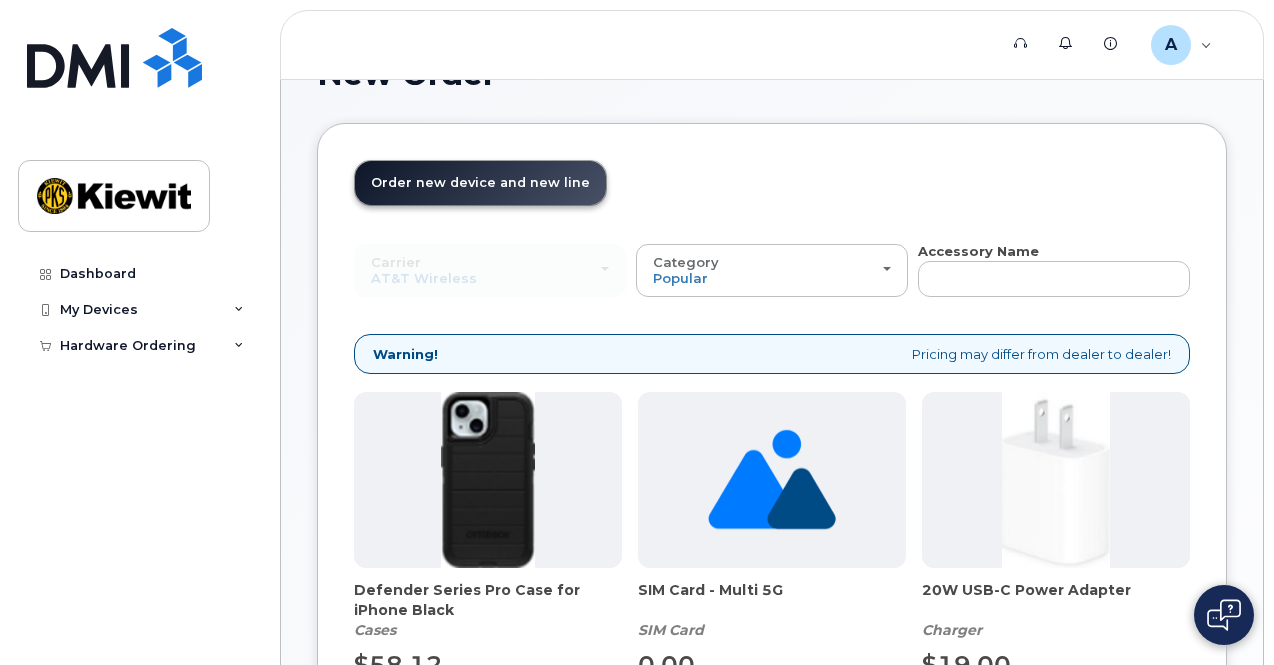 scroll, scrollTop: 52, scrollLeft: 0, axis: vertical 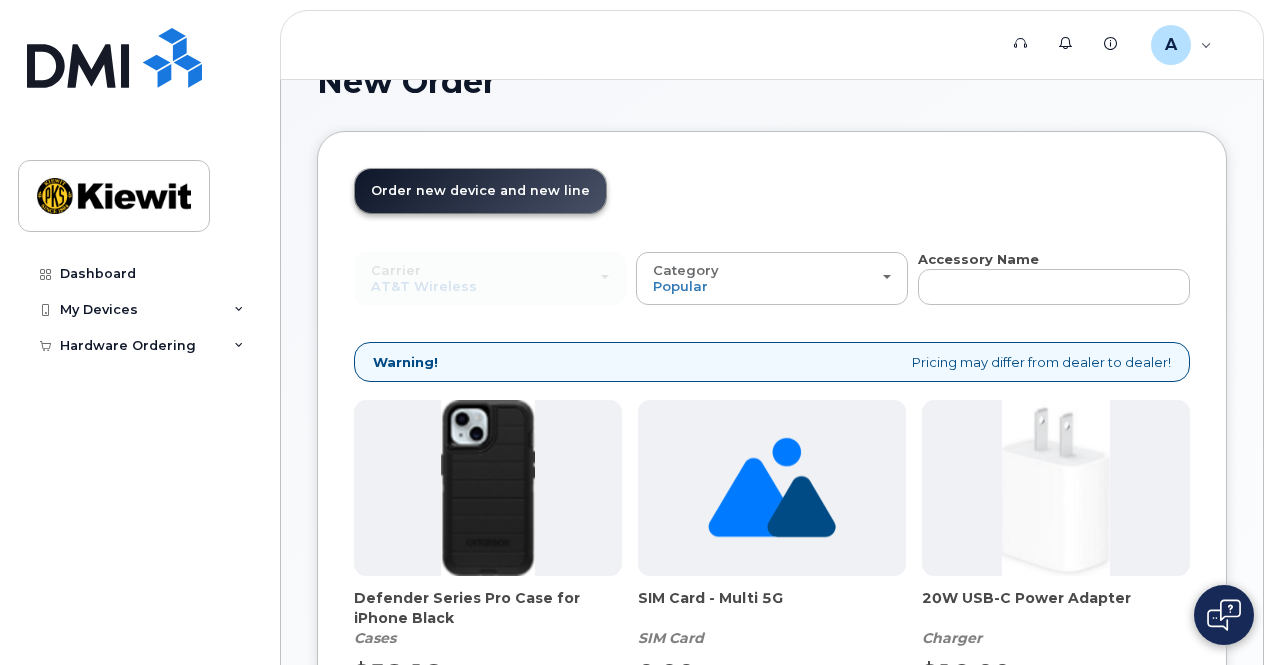 click on "Add to Cart" 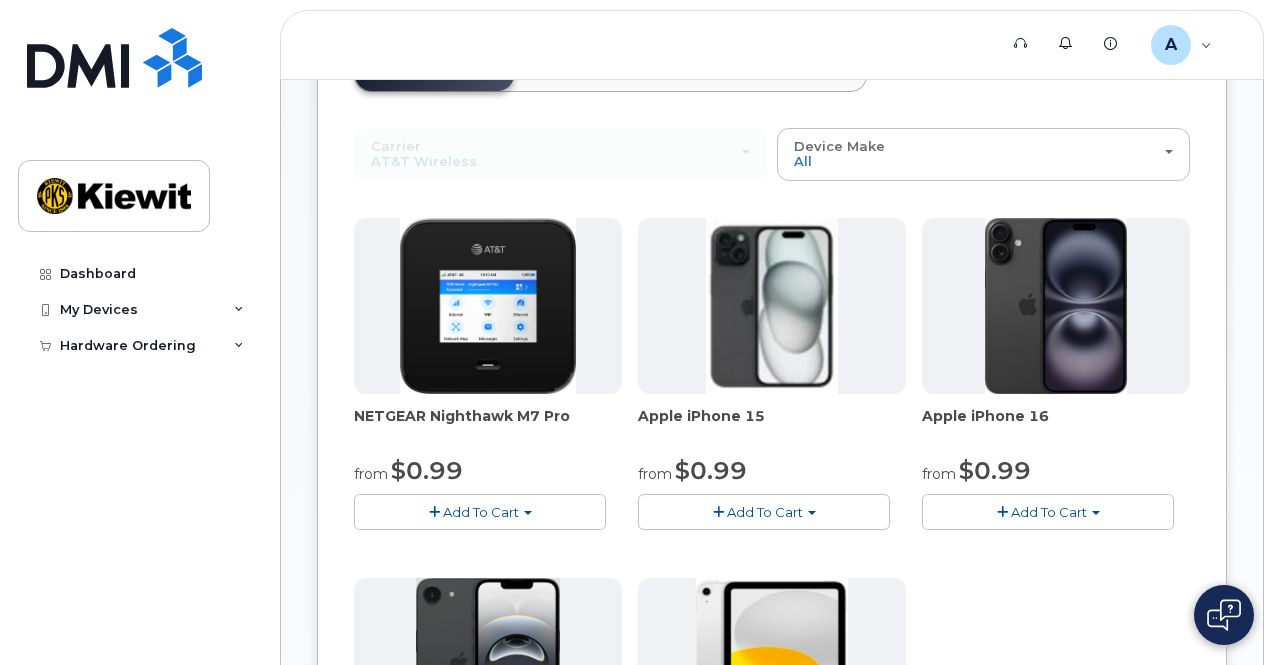 scroll, scrollTop: 174, scrollLeft: 0, axis: vertical 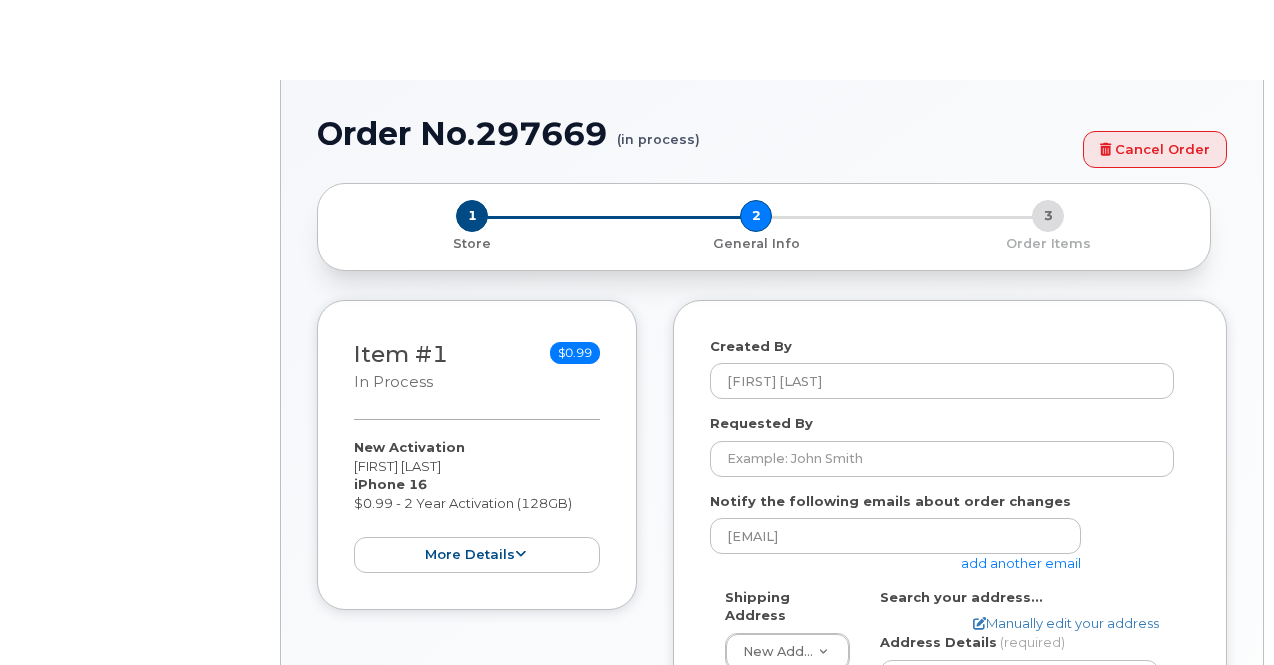 select 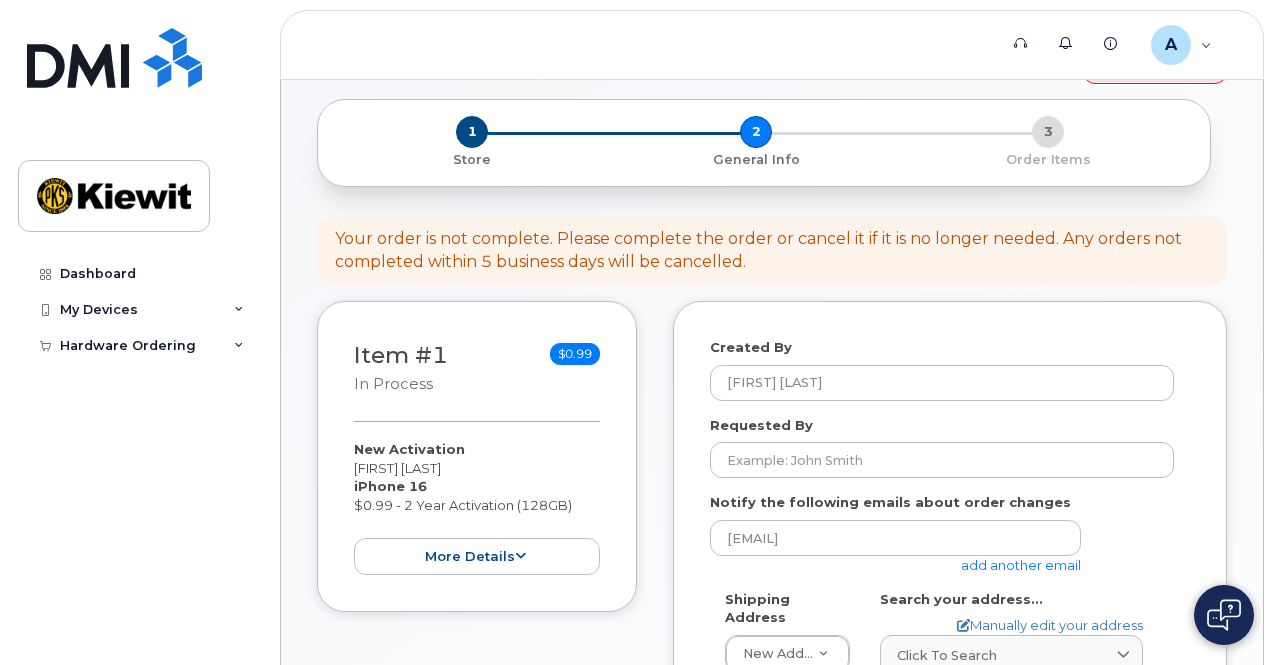 scroll, scrollTop: 180, scrollLeft: 0, axis: vertical 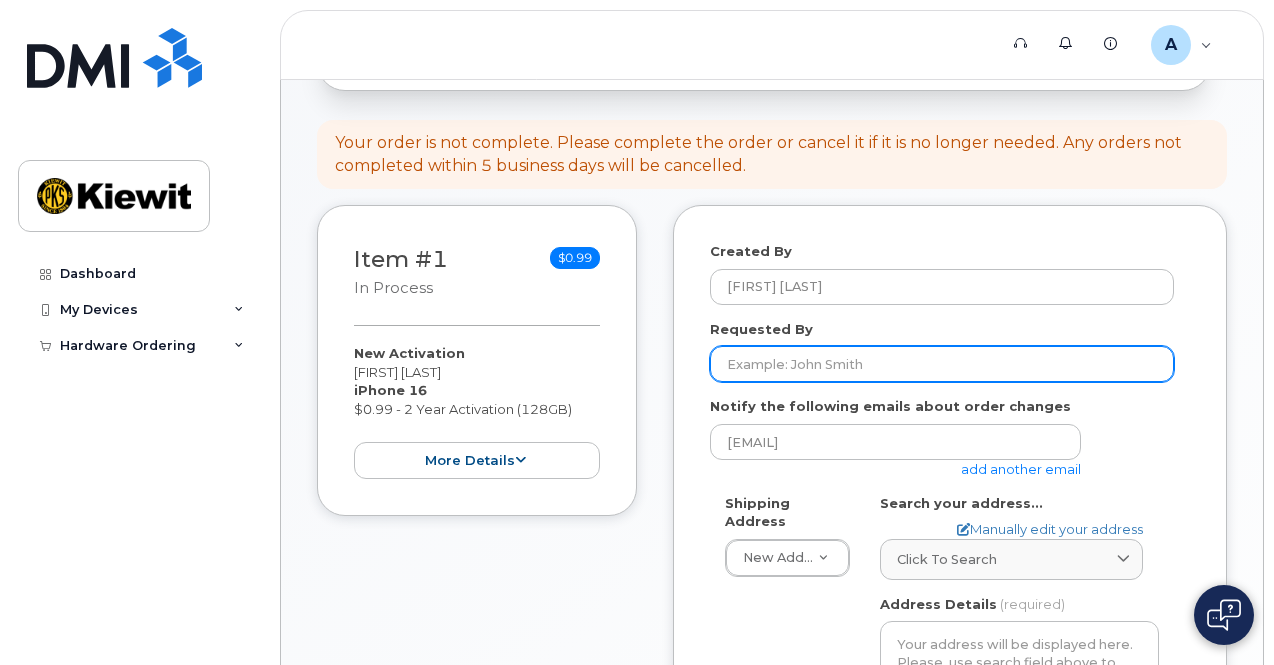 click on "Requested By" 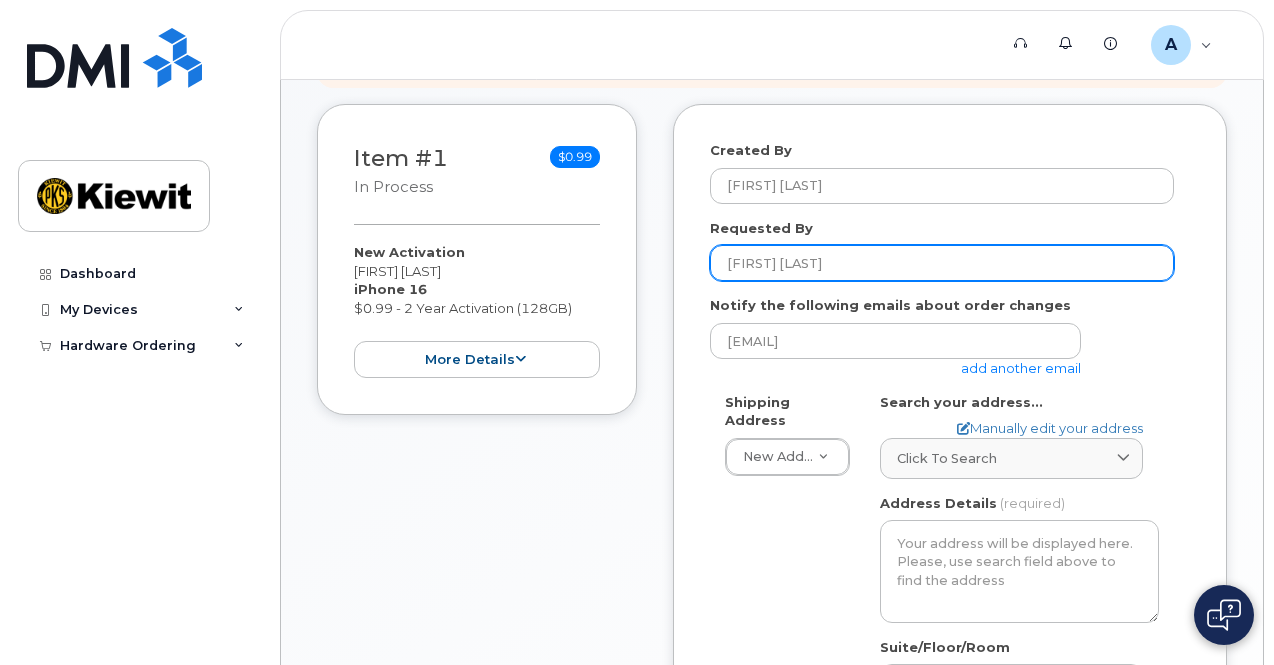scroll, scrollTop: 287, scrollLeft: 0, axis: vertical 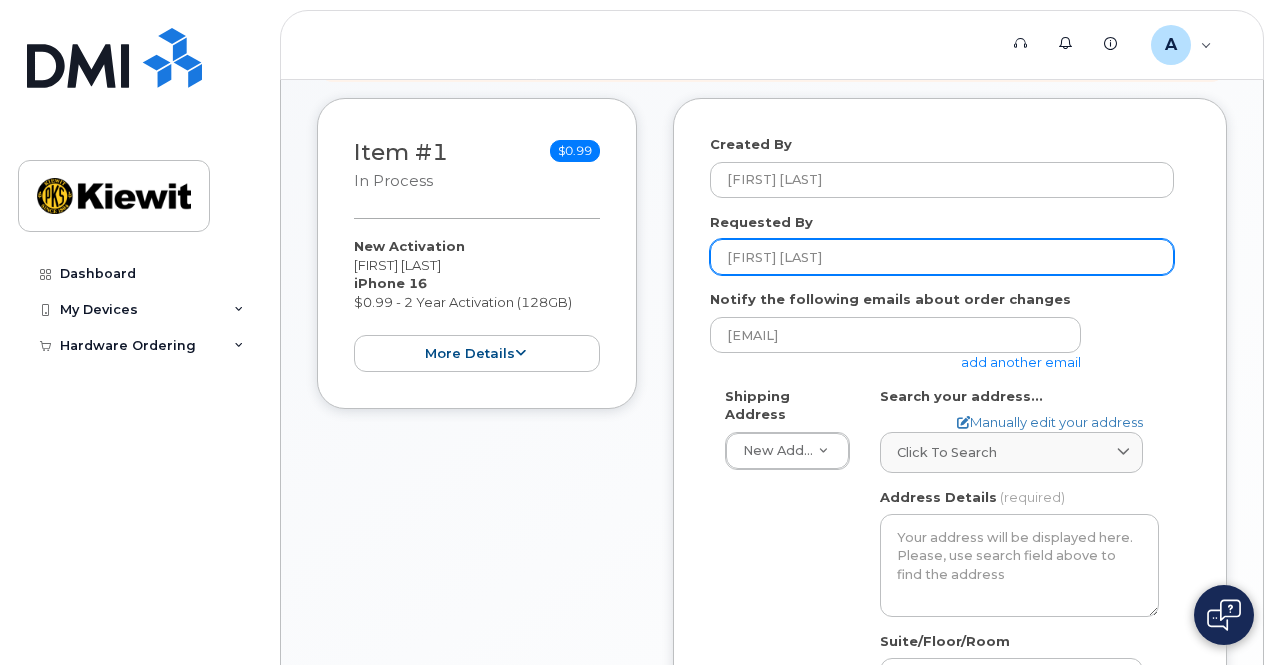 type on "[FIRST] [LAST]" 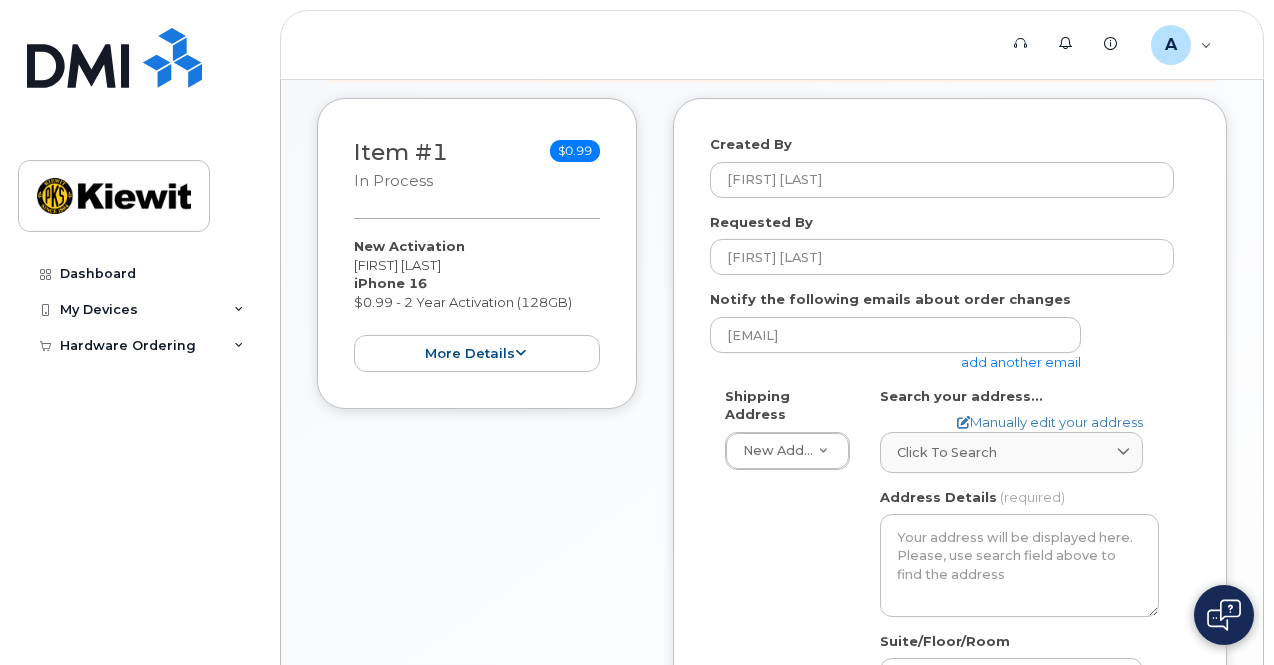 click on "Item #1
in process
$0.99
New Activation
[FIRST] [LAST]
iPhone 16
$0.99 - 2 Year Activation (128GB)
more details
Request
New Activation
Employee
[FIRST] [LAST]
Email
[EMAIL]
Carrier Base
AT&T Wireless
Requested Device
iPhone 16
Term Details
2 Year Activation (128GB)
Accounting Codes
…
Estimated Device Cost
$0.99
Estimated Shipping Charge
$0.00
Estimated Total
(Device & Accessories)
$0.99
collapse
Created By
[EMAIL]
Requested By
[FIRST] [LAST]
Notify the following emails about order changes
[EMAIL]
add another email
Shipping Address
New Address                                     New Address
AB
Search your address...
Manually edit your address
Click to search No available options" 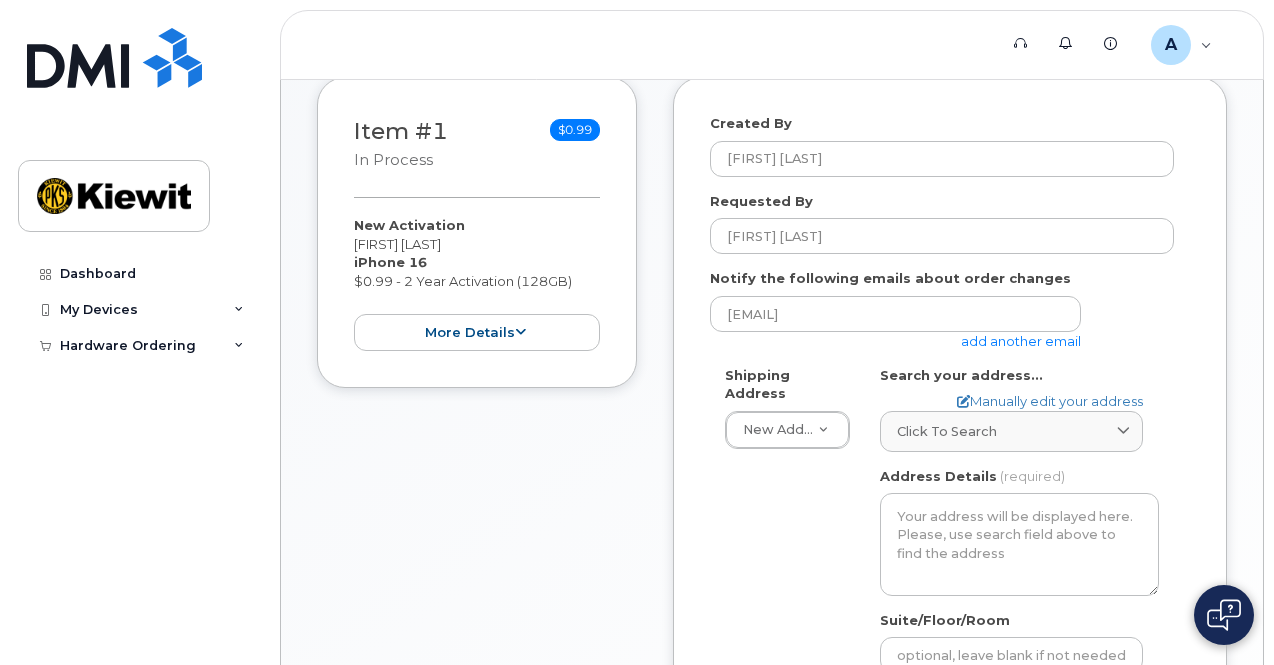 scroll, scrollTop: 296, scrollLeft: 0, axis: vertical 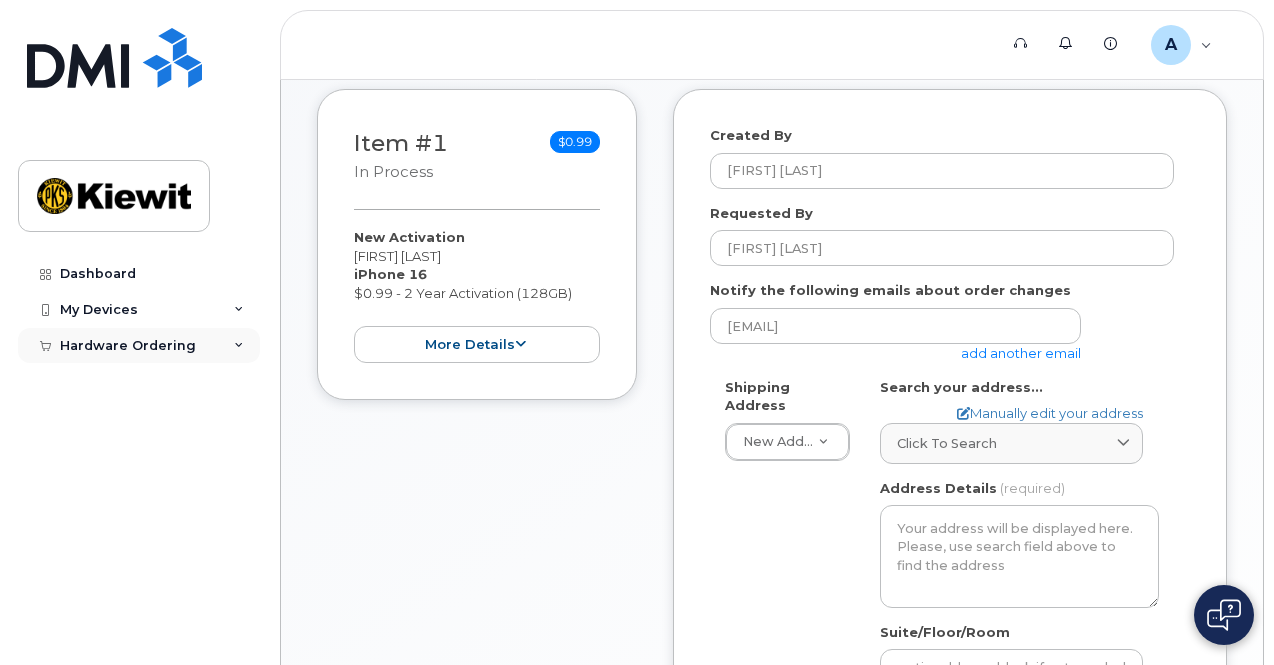 click on "Hardware Ordering" 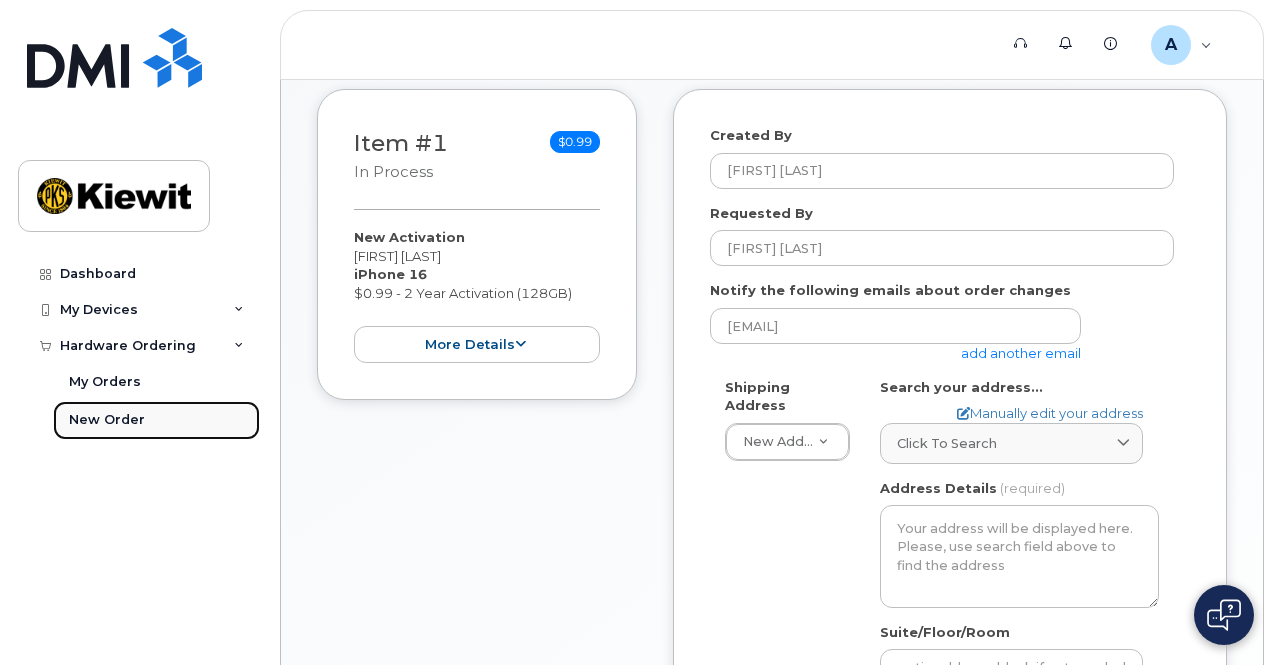 click on "New Order" 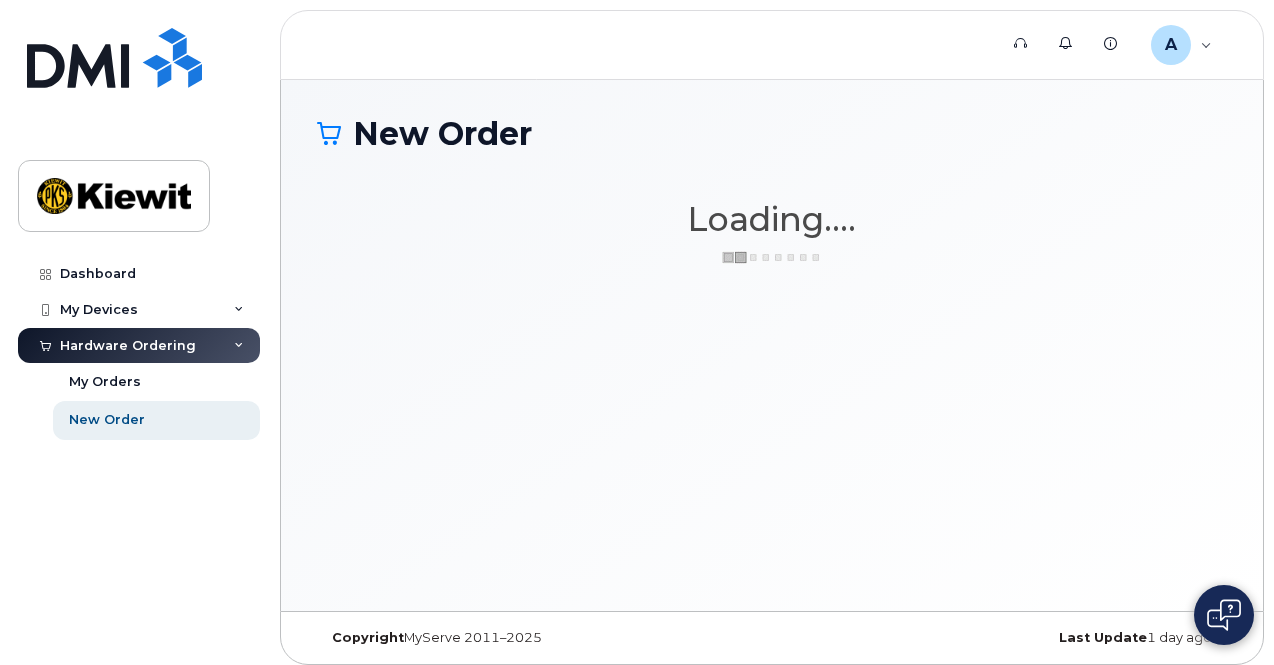 scroll, scrollTop: 0, scrollLeft: 0, axis: both 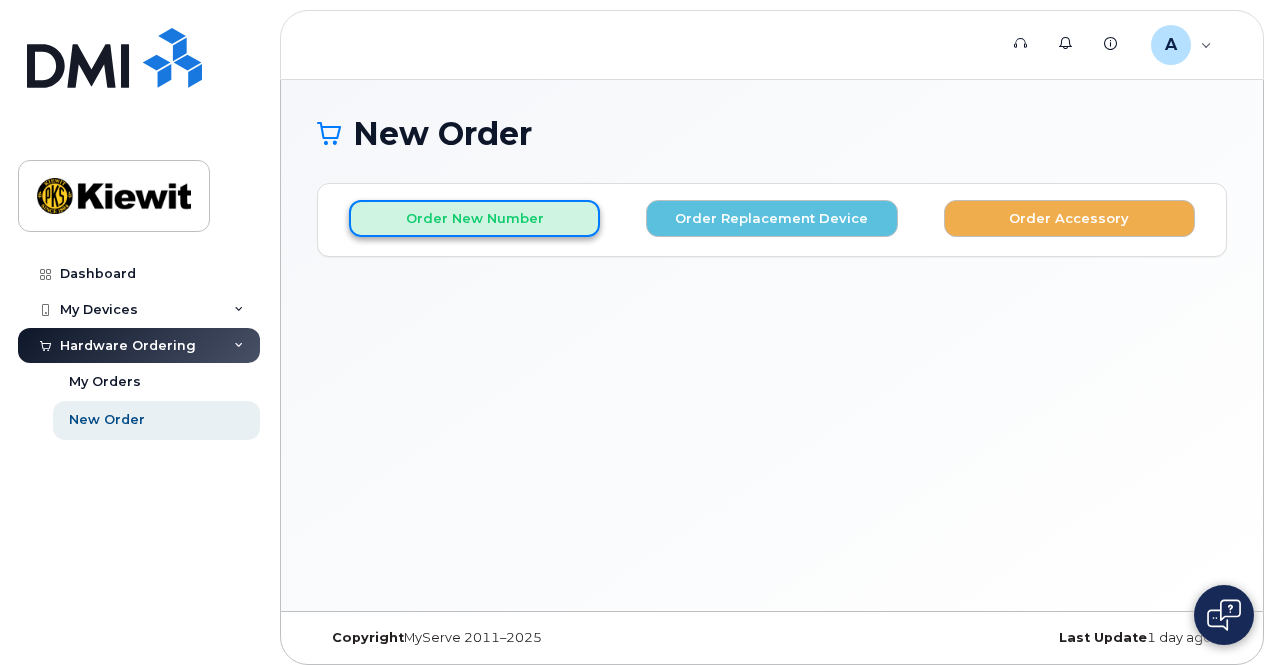 click on "Order New Number" 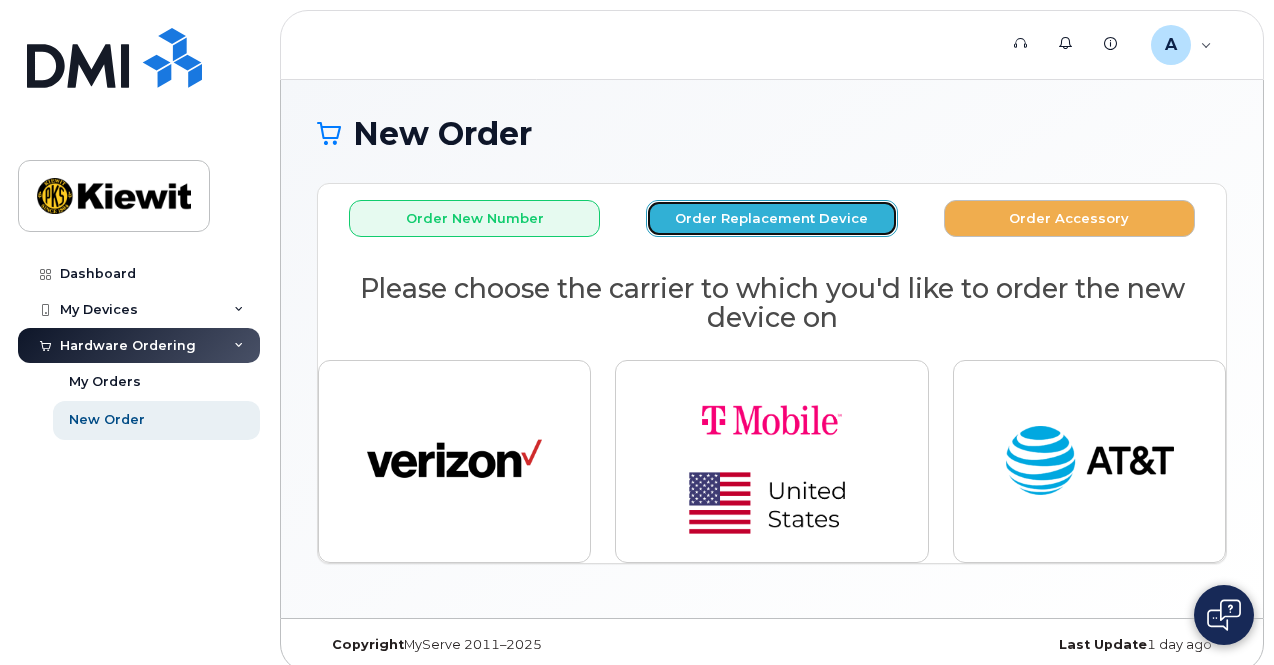 click on "Order Replacement Device" 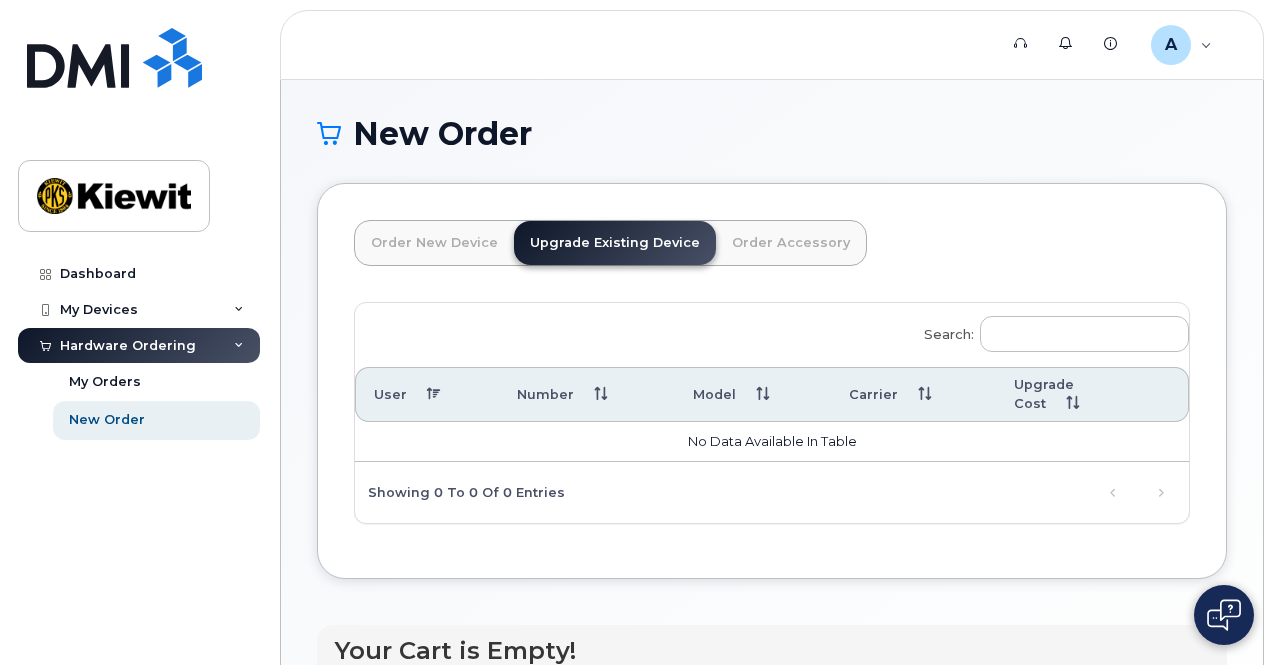 click on "Order Accessory" 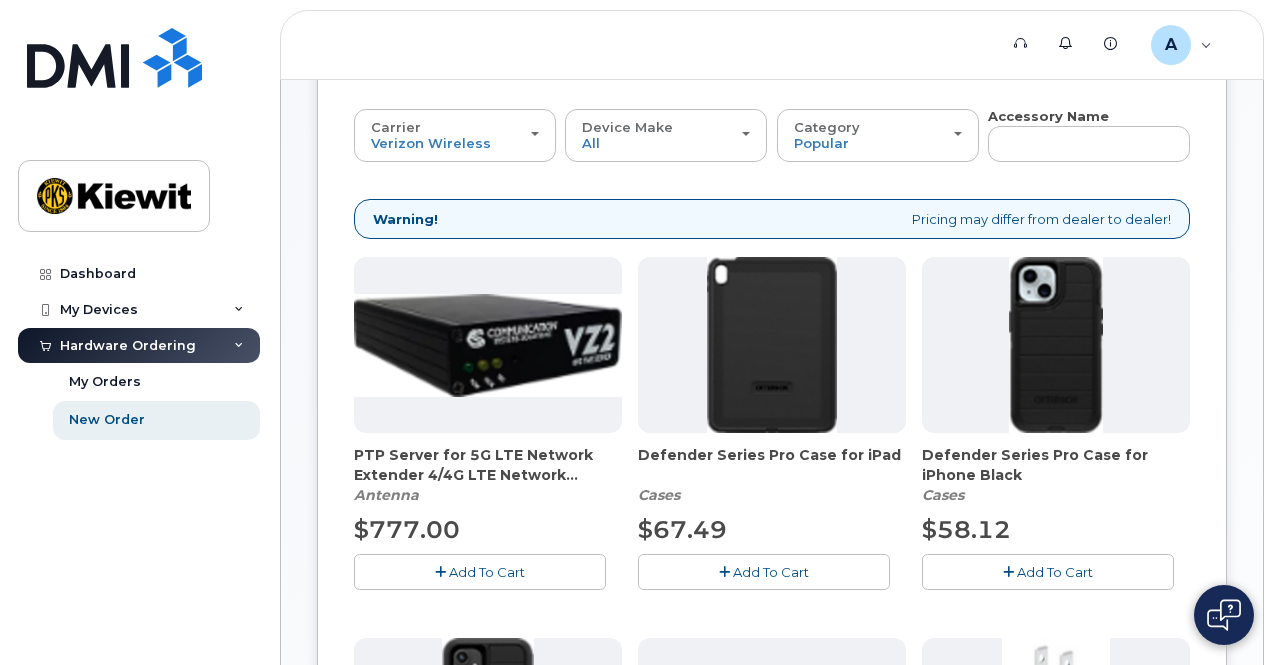 scroll, scrollTop: 194, scrollLeft: 0, axis: vertical 